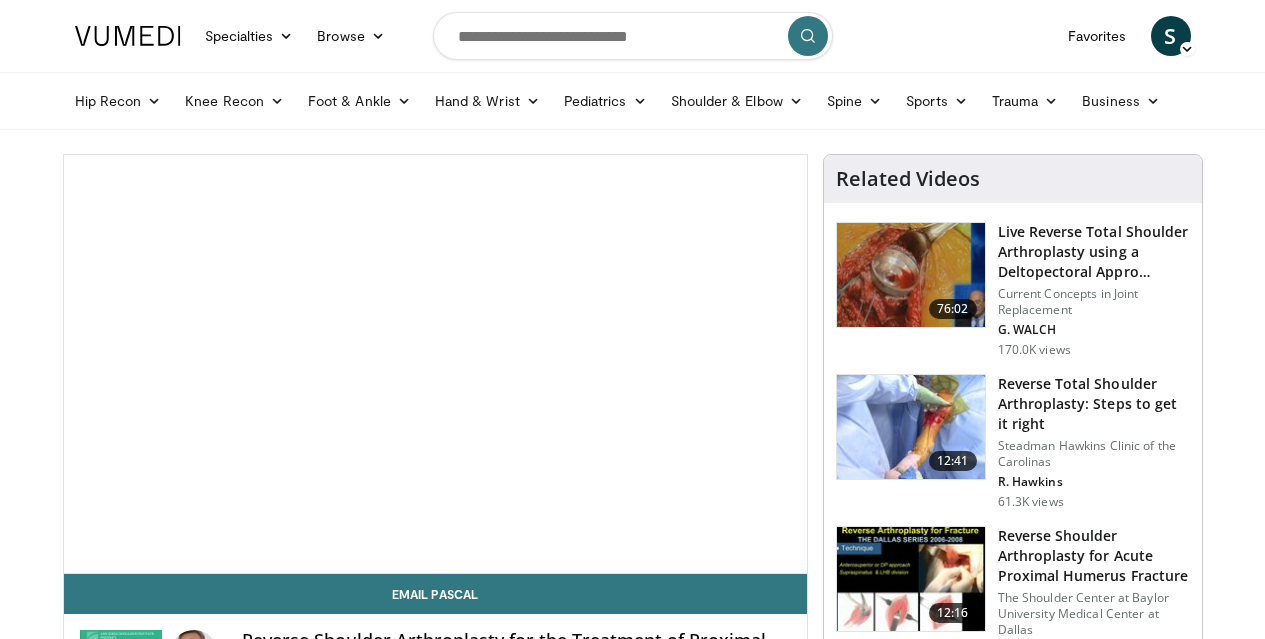 scroll, scrollTop: 0, scrollLeft: 0, axis: both 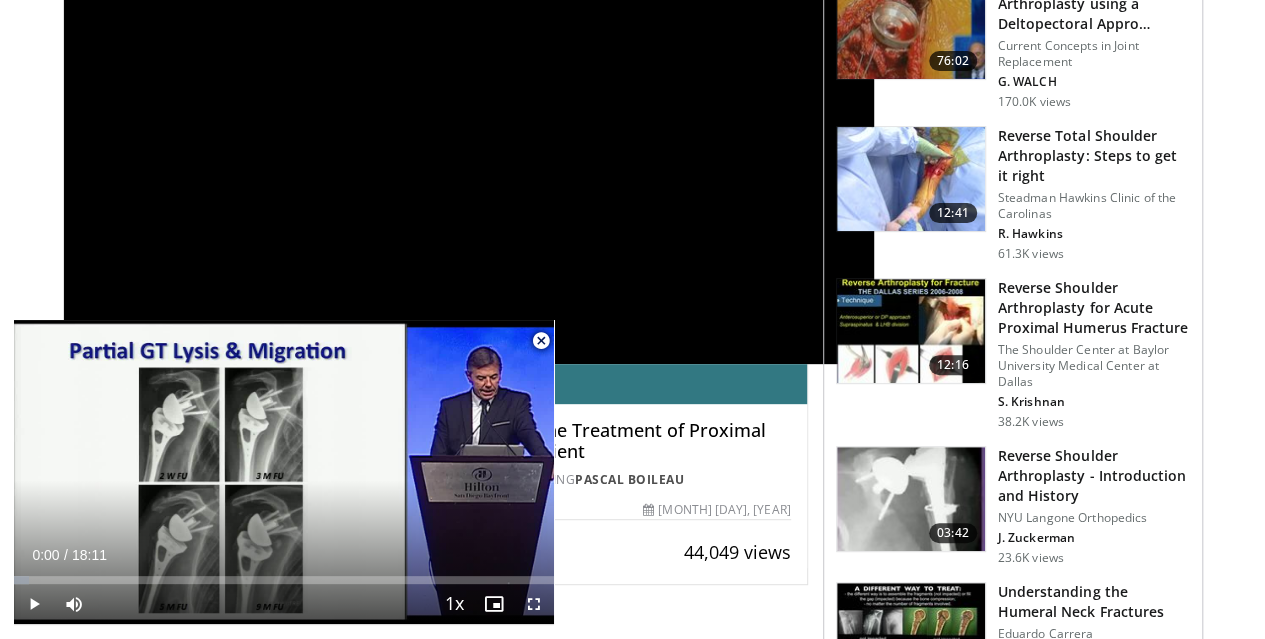 click on "**********" at bounding box center (469, 135) 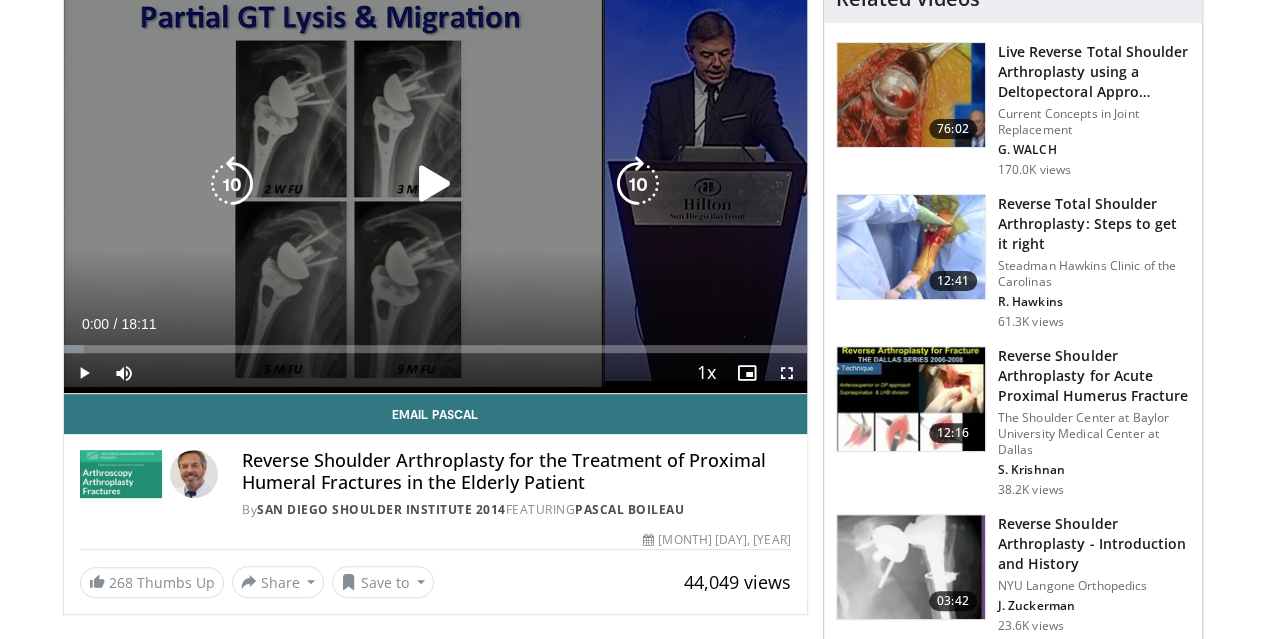 scroll, scrollTop: 176, scrollLeft: 0, axis: vertical 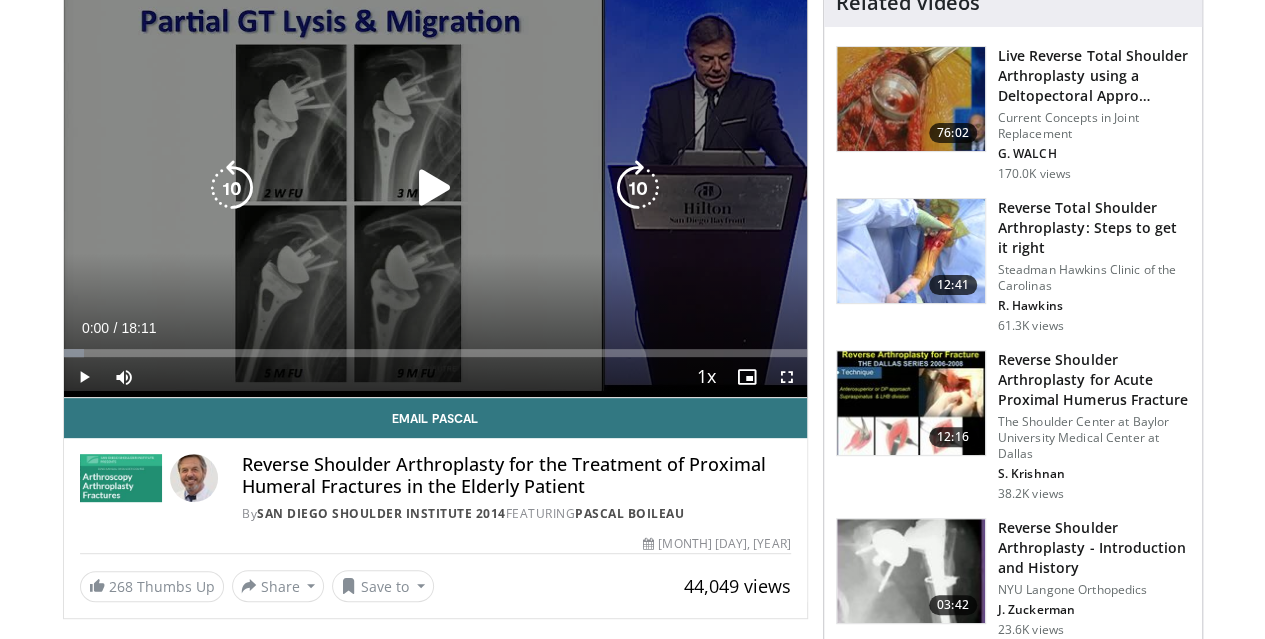 click at bounding box center (435, 188) 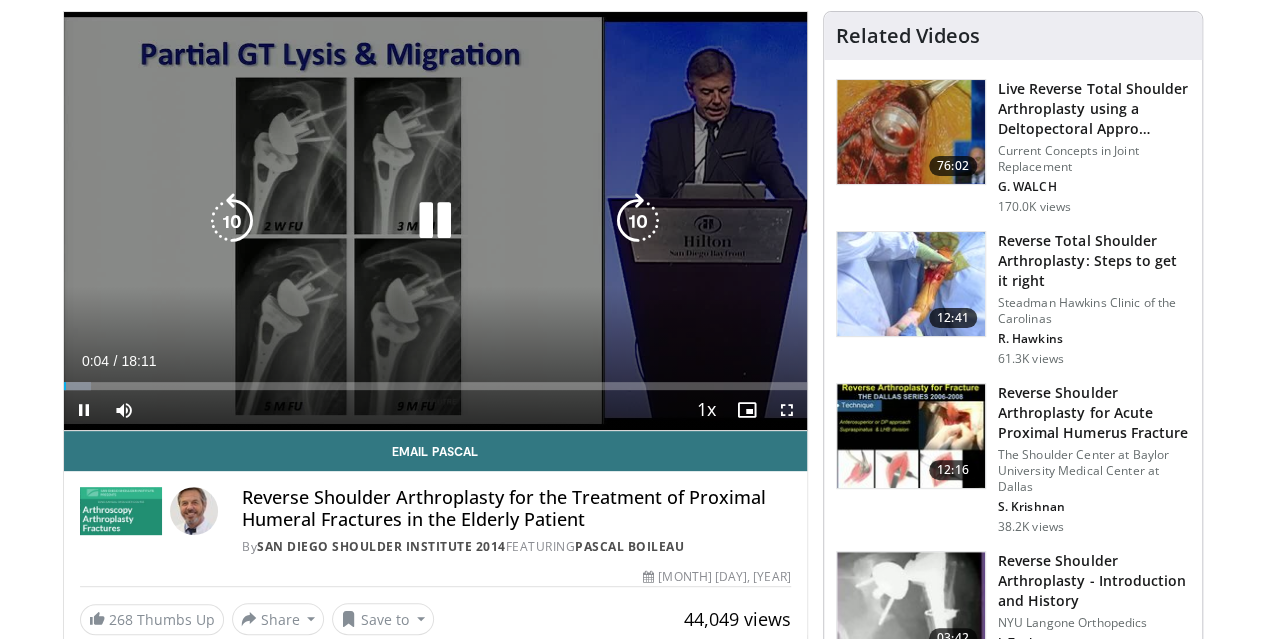 scroll, scrollTop: 141, scrollLeft: 0, axis: vertical 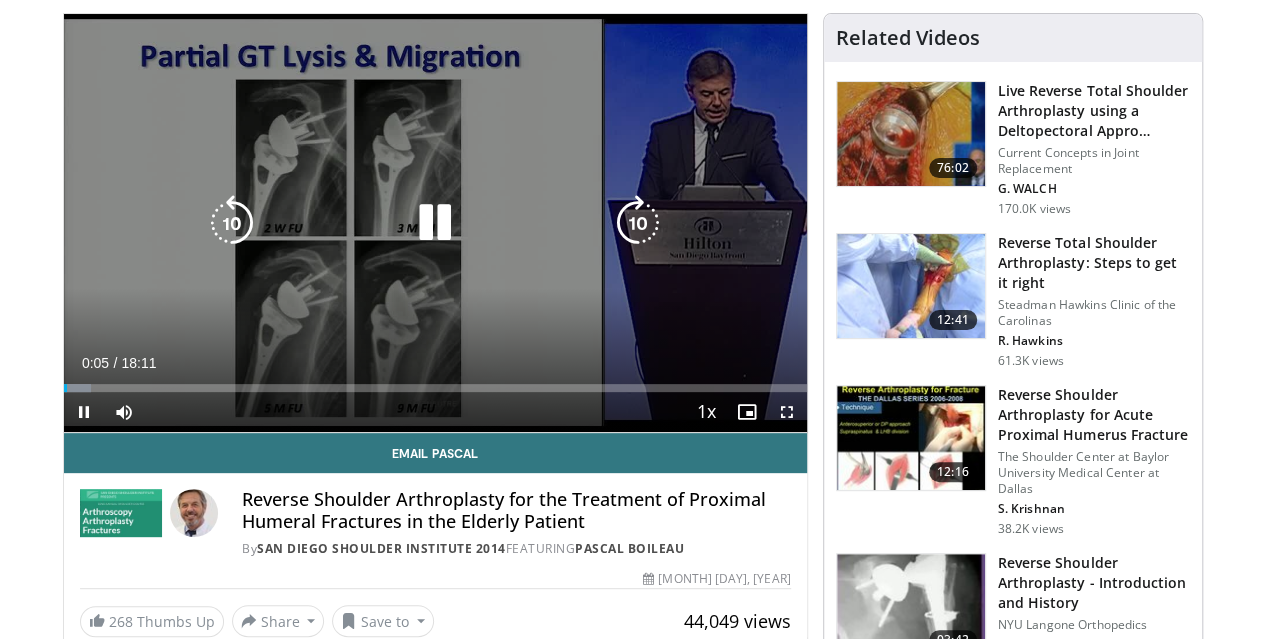 click on "10 seconds
Tap to unmute" at bounding box center (435, 223) 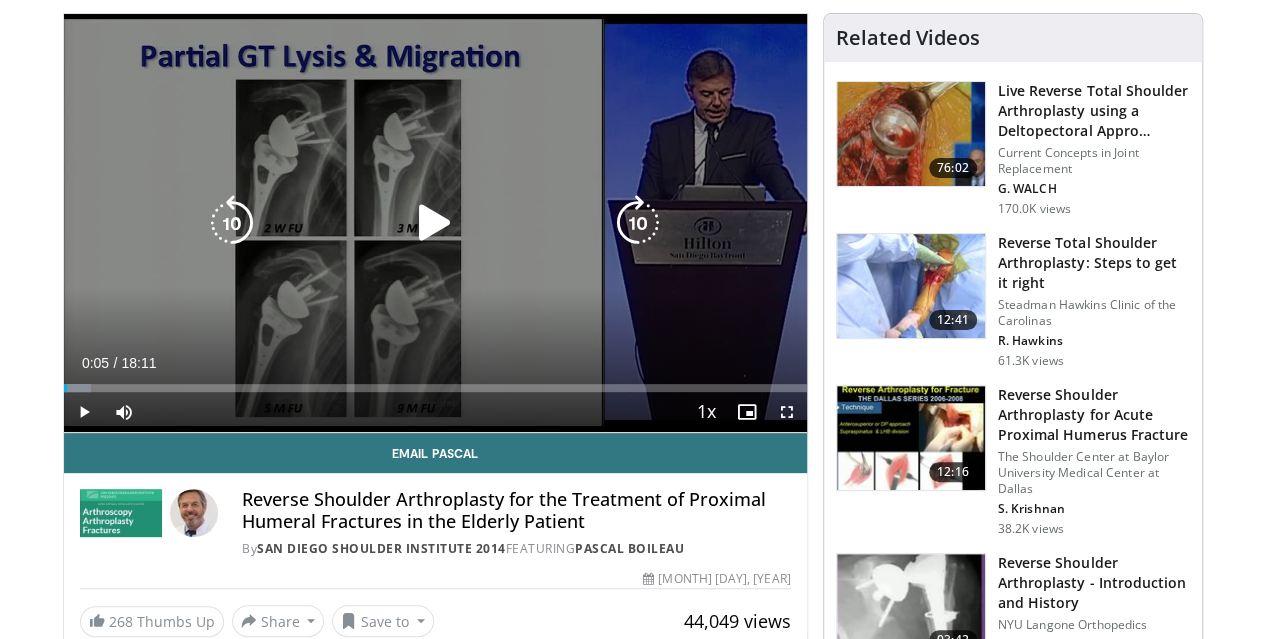 click at bounding box center (435, 223) 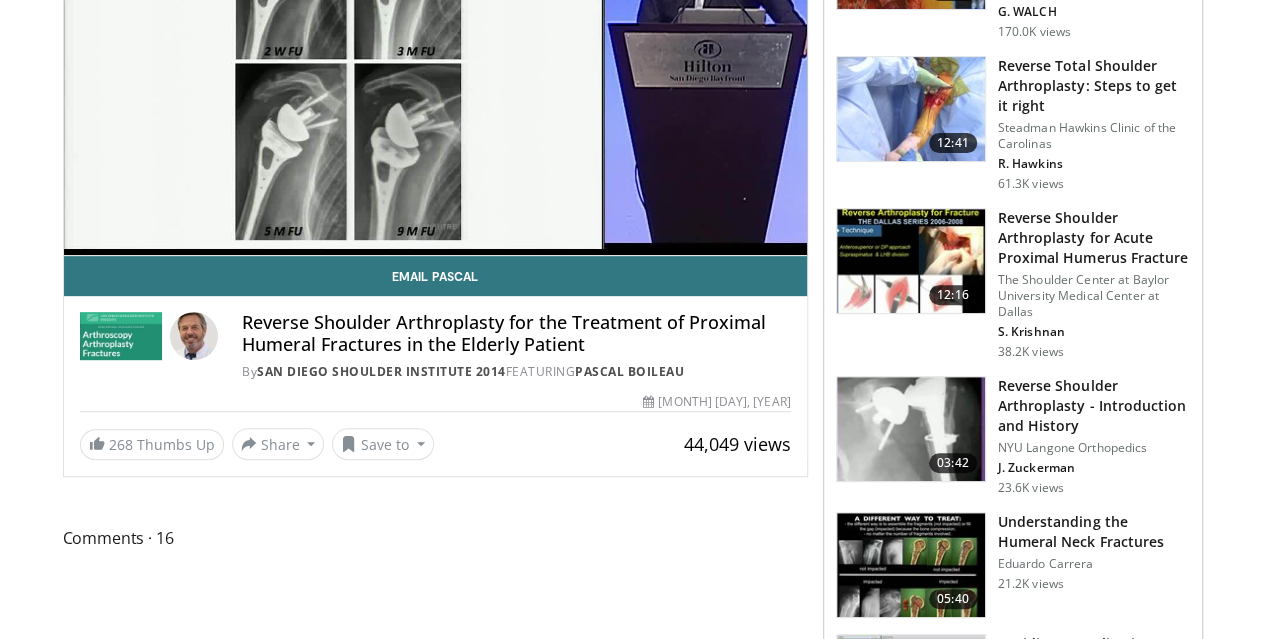 scroll, scrollTop: 334, scrollLeft: 0, axis: vertical 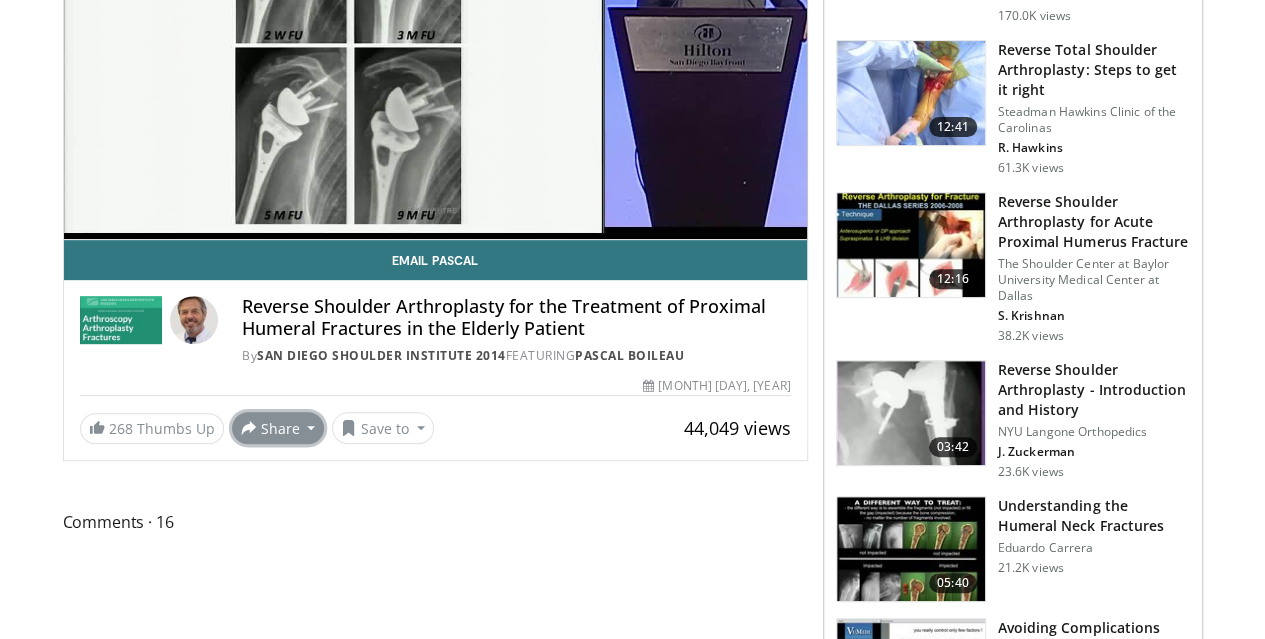 click on "Share" at bounding box center [278, 428] 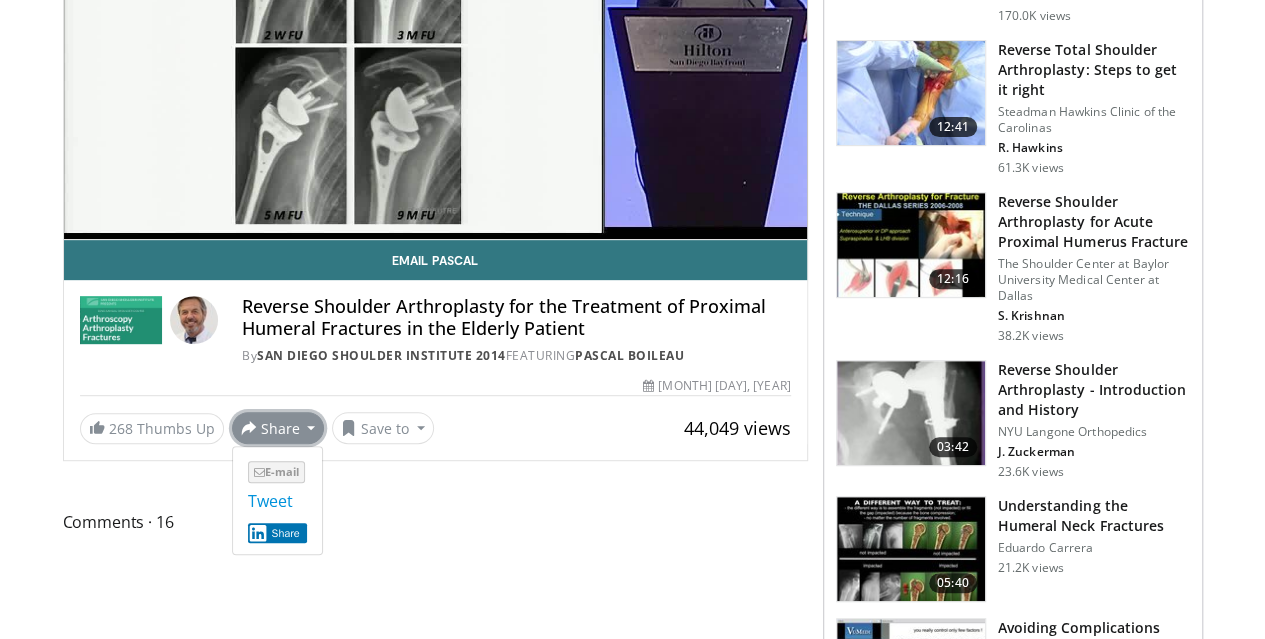 click on "E-mail" at bounding box center [276, 472] 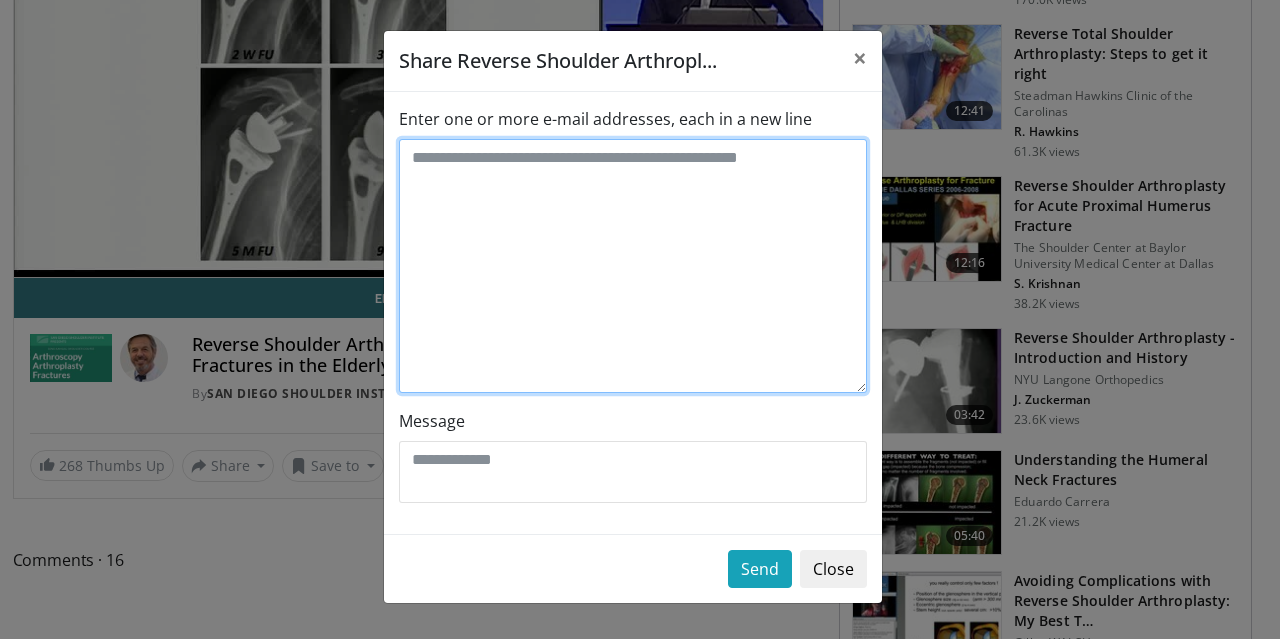 click on "Enter one or more e-mail addresses, each in a new line" at bounding box center [633, 266] 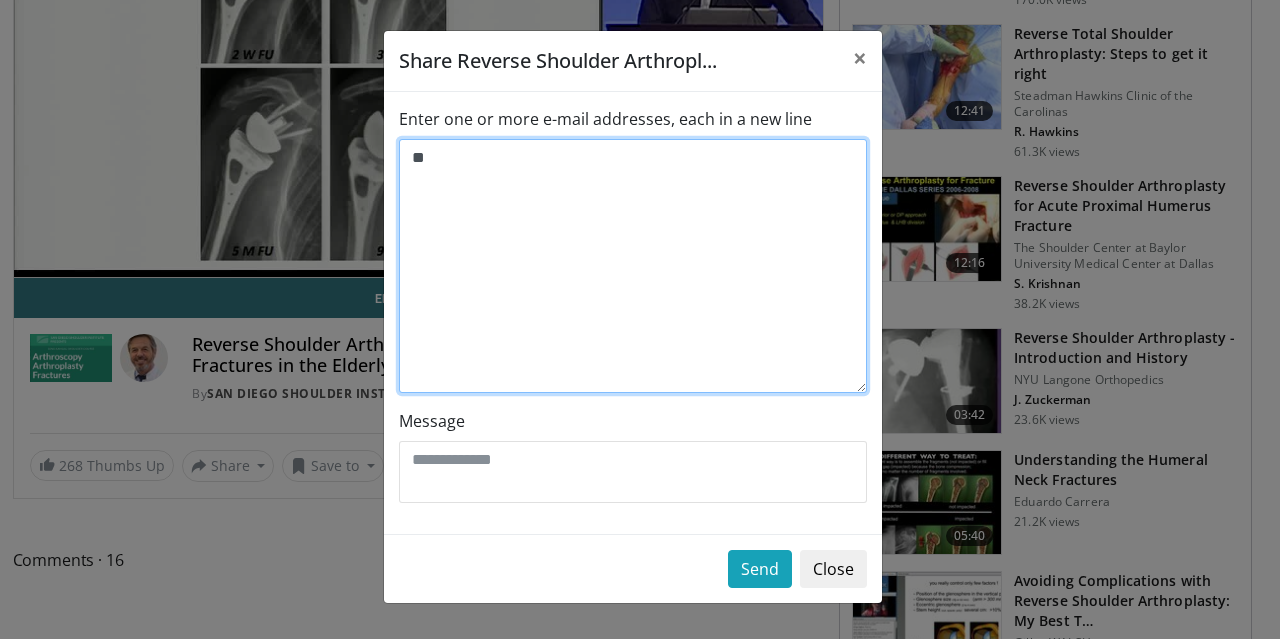 type on "*" 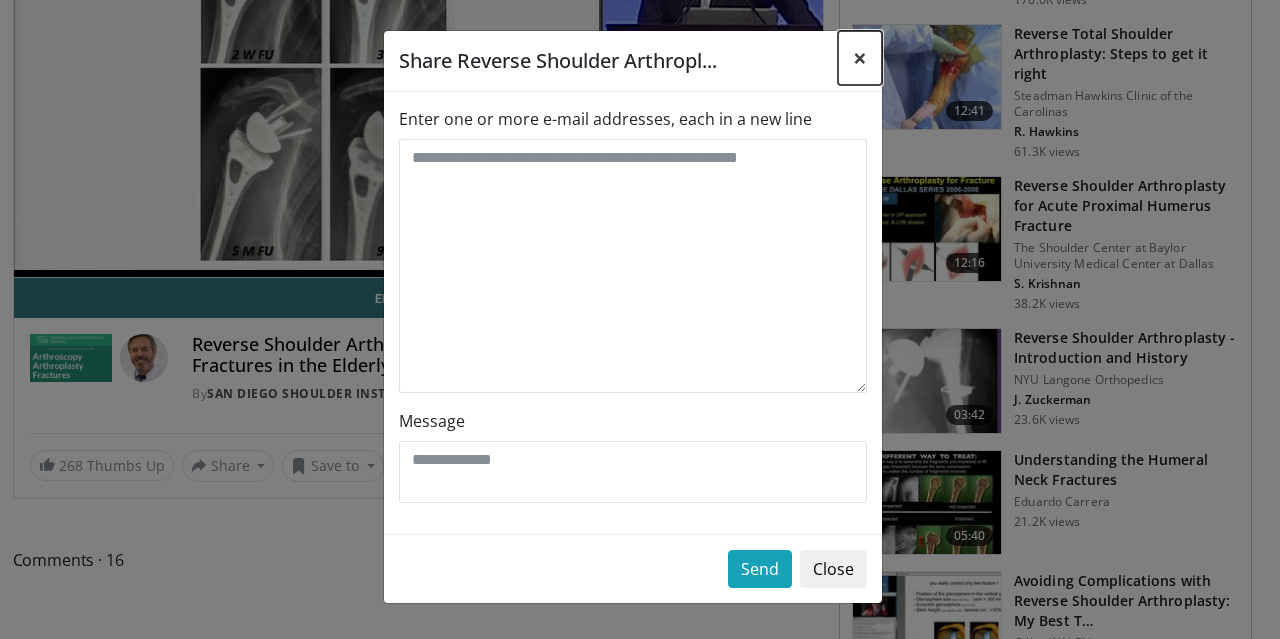 click on "×" at bounding box center [860, 58] 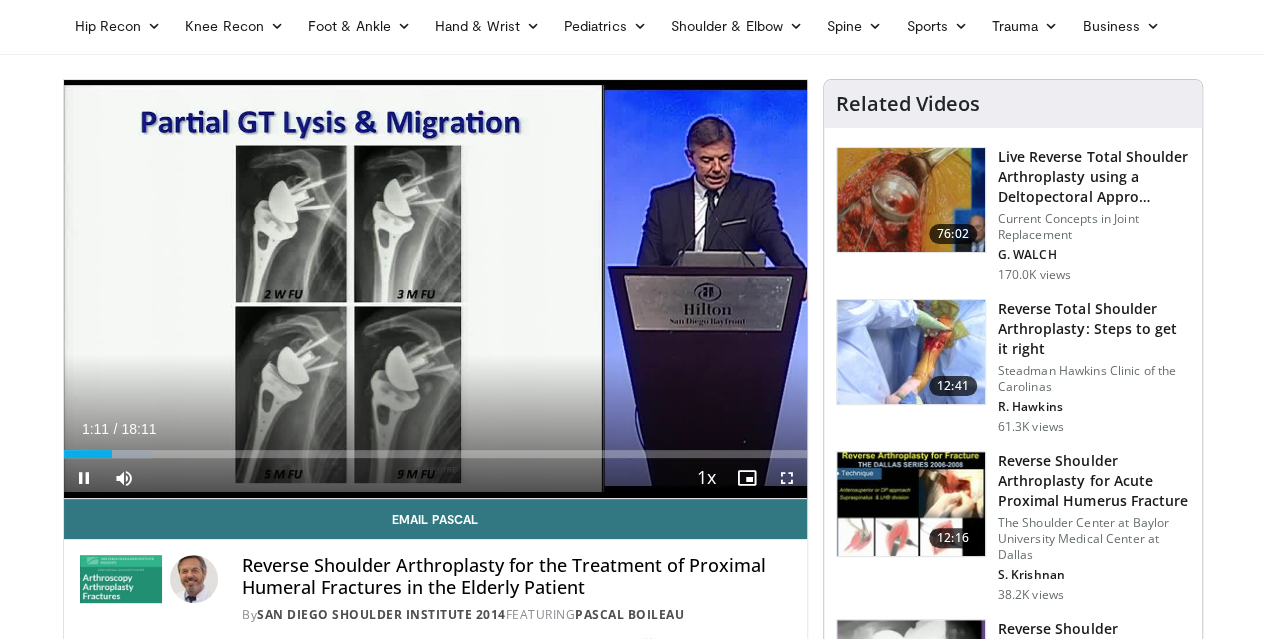 scroll, scrollTop: 74, scrollLeft: 0, axis: vertical 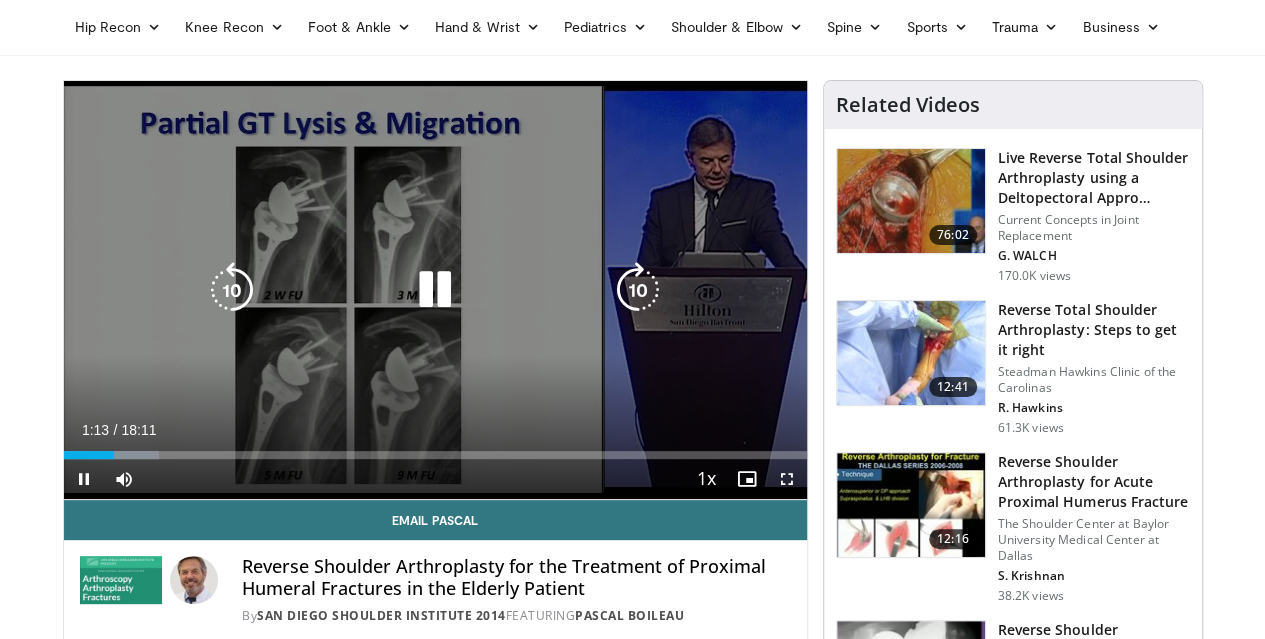 click at bounding box center (435, 290) 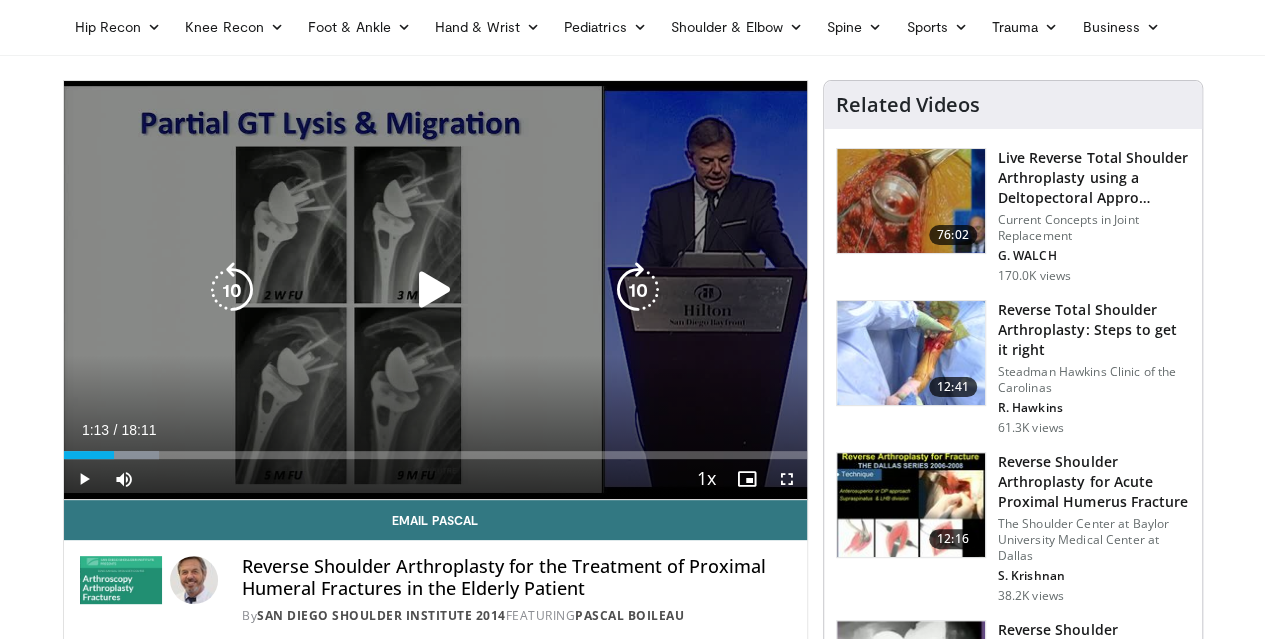 click at bounding box center (232, 290) 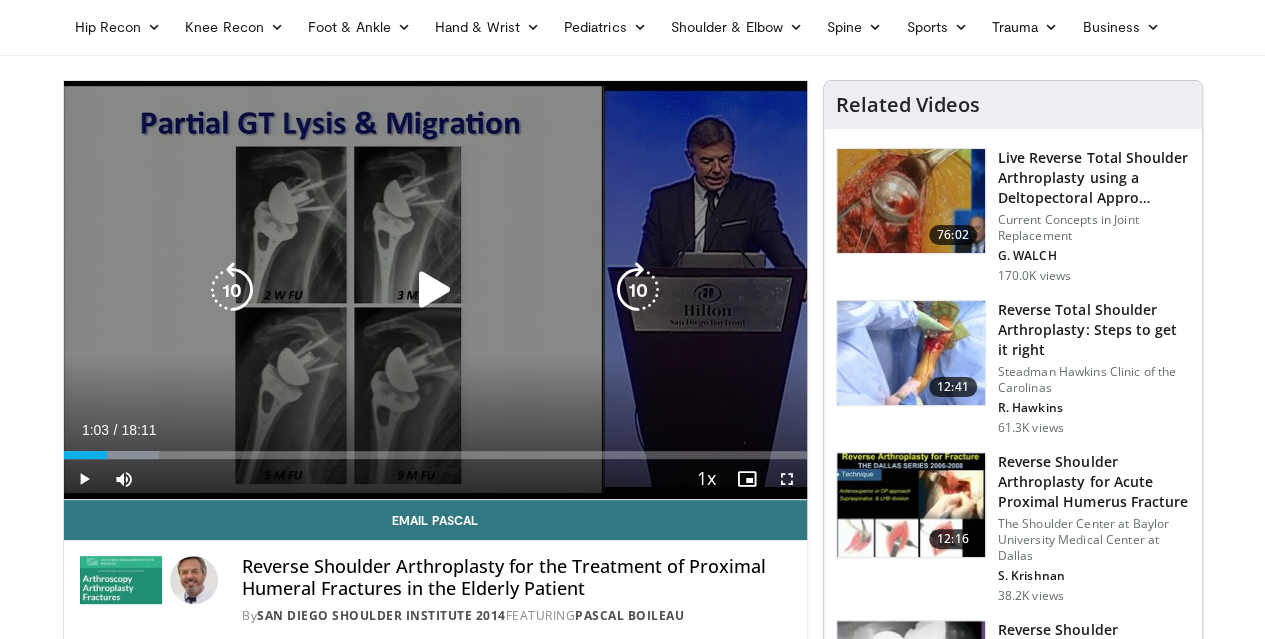click at bounding box center [435, 290] 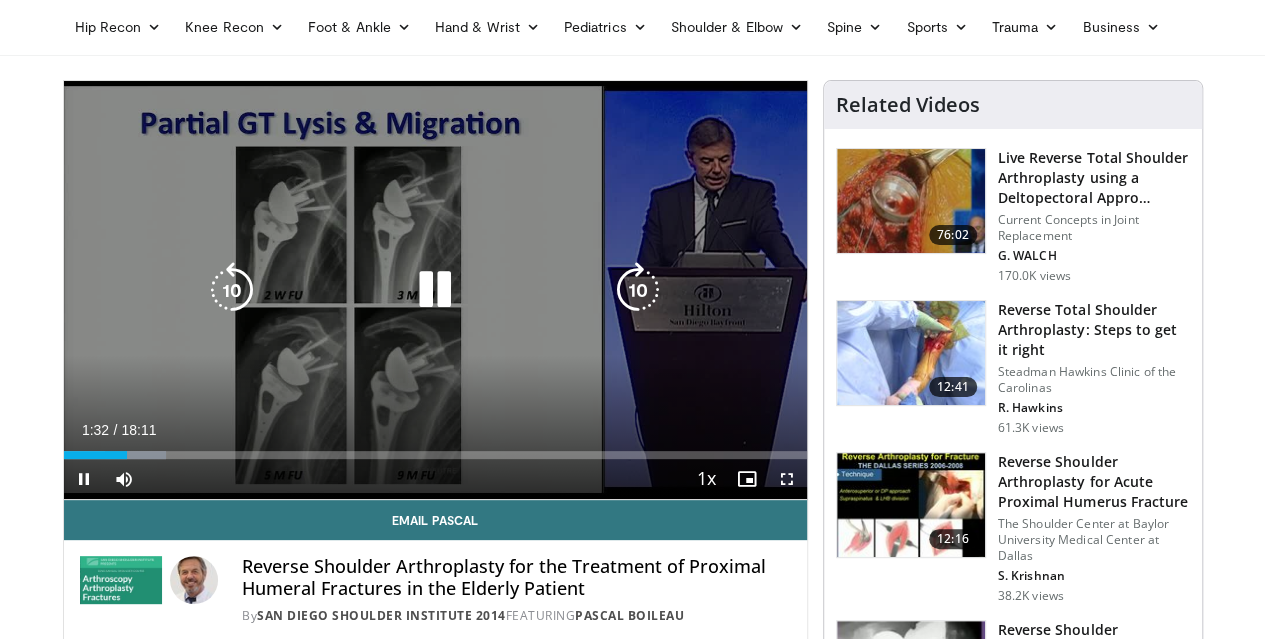 click on "10 seconds
Tap to unmute" at bounding box center (435, 290) 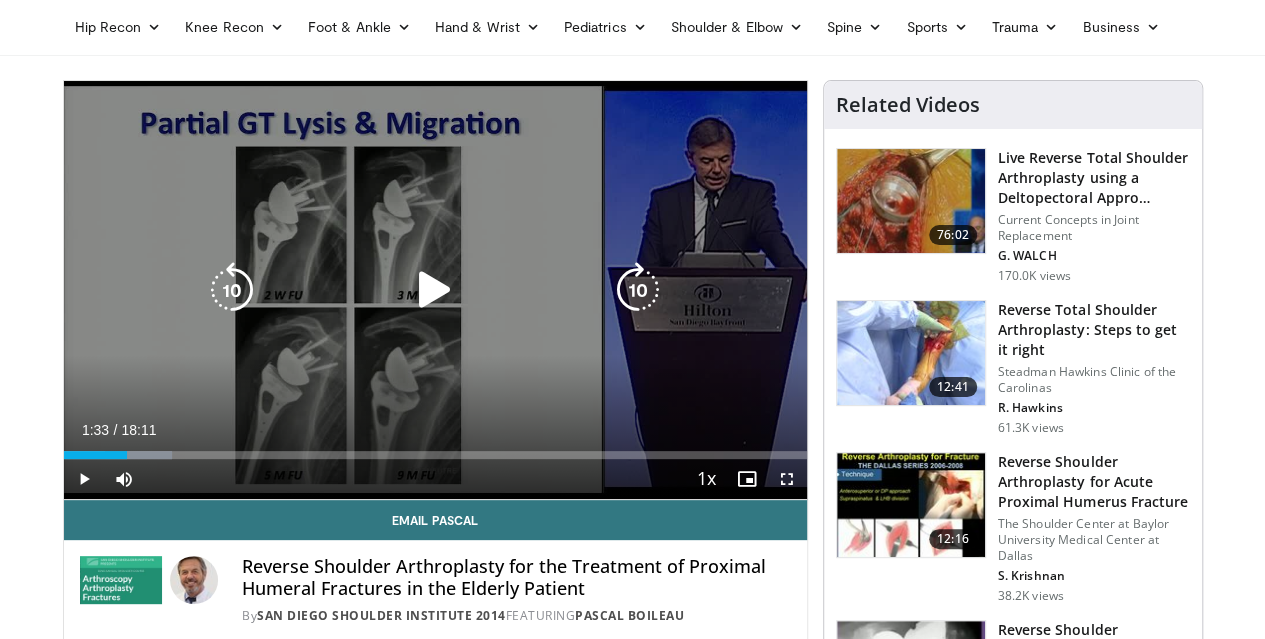 click at bounding box center (435, 290) 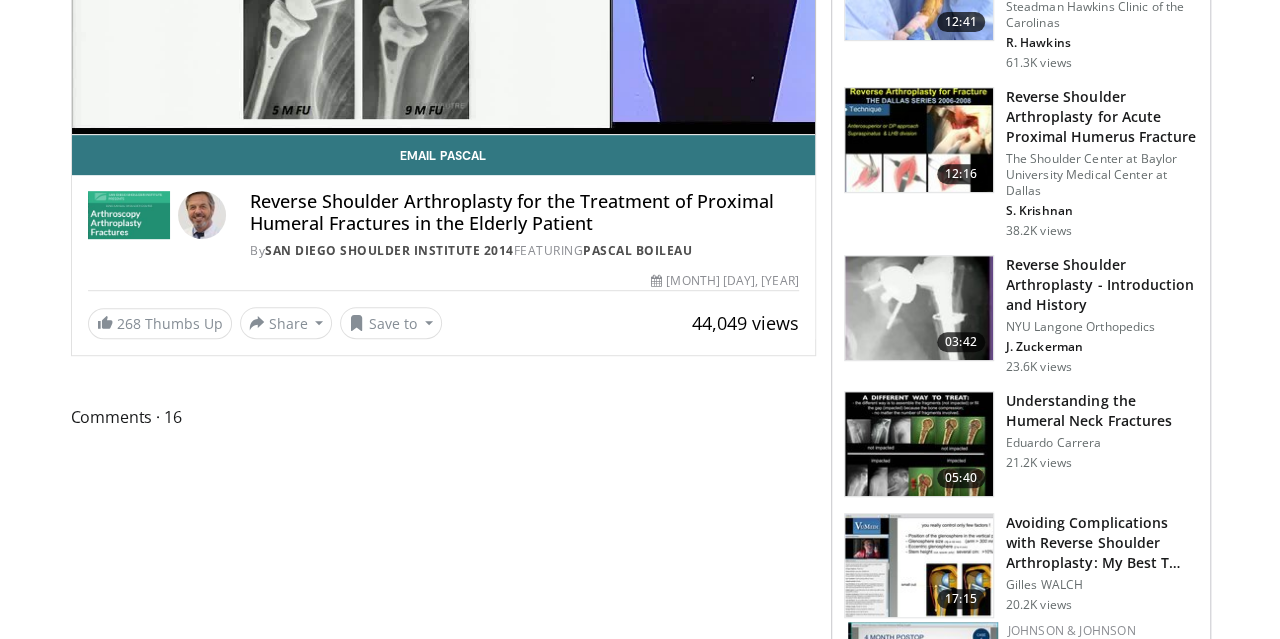 scroll, scrollTop: 440, scrollLeft: 0, axis: vertical 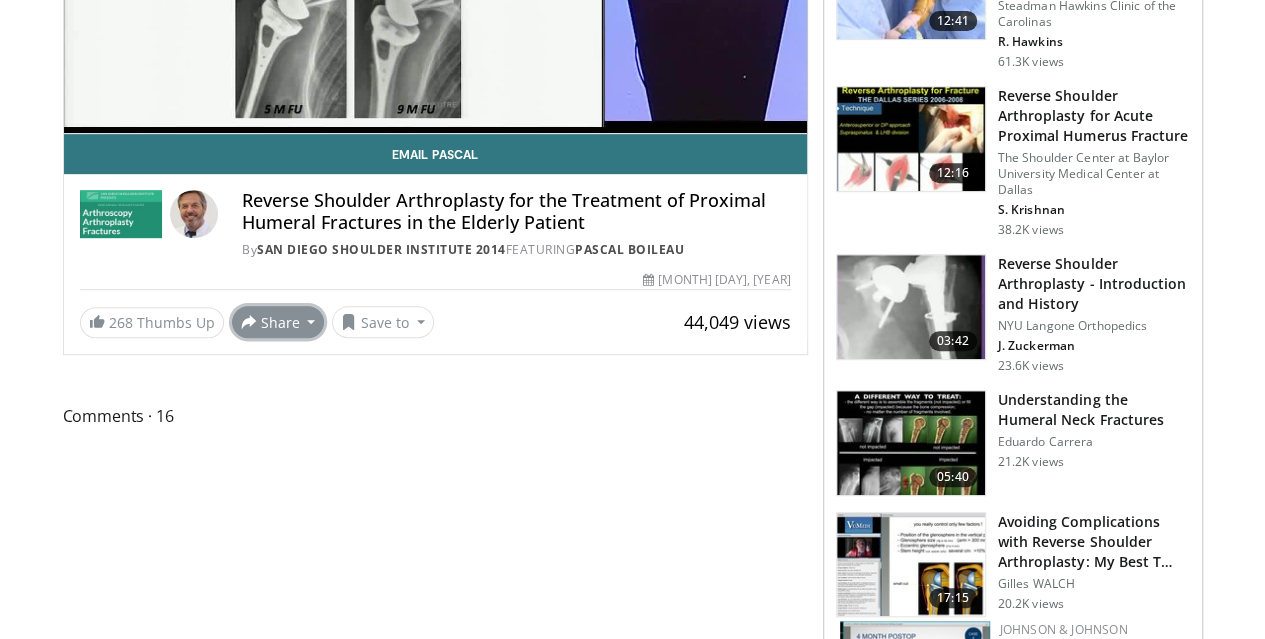 click on "Share" at bounding box center (278, 322) 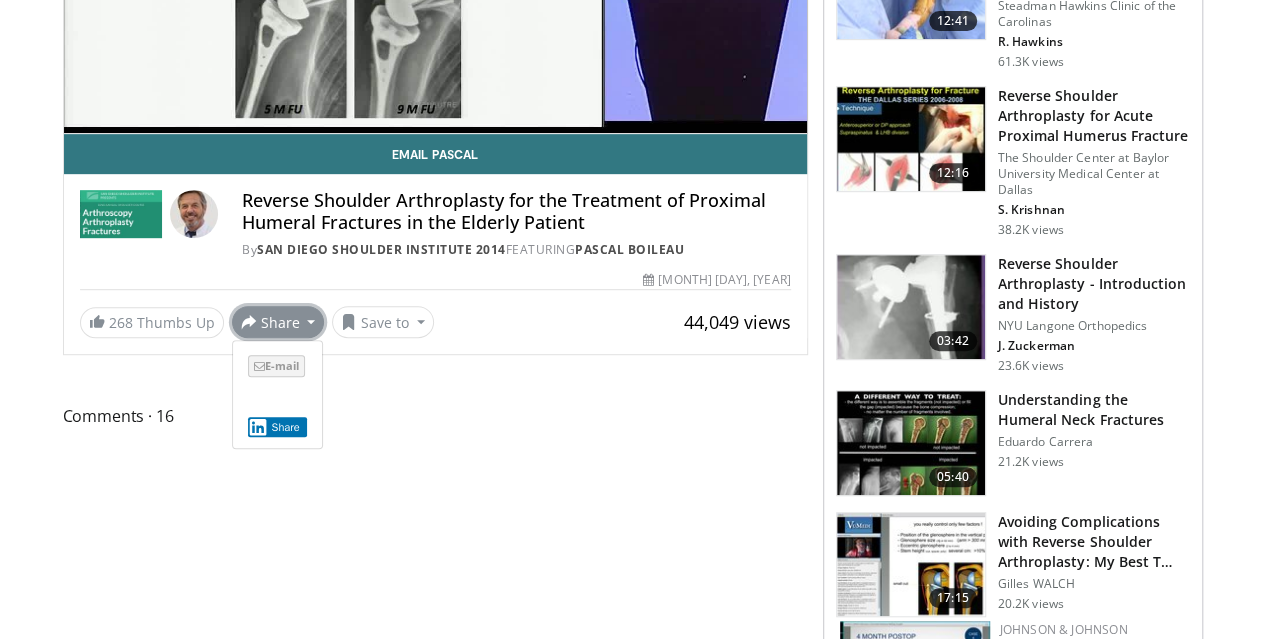 click on "E-mail" at bounding box center [276, 366] 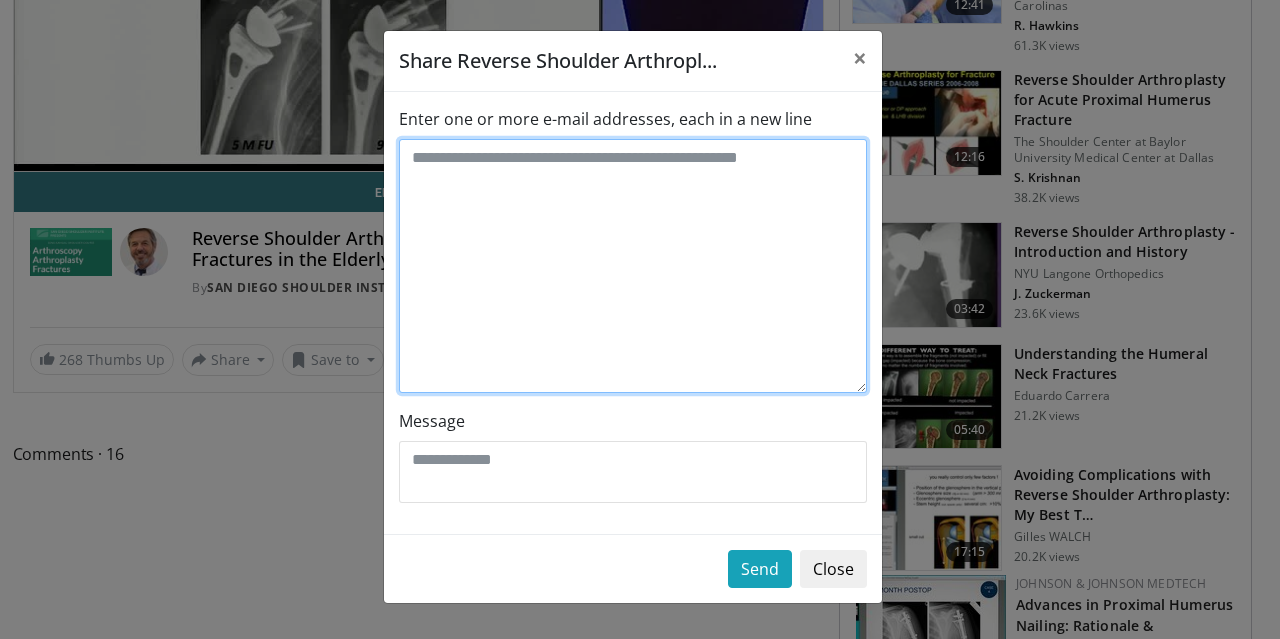 click on "Enter one or more e-mail addresses, each in a new line" at bounding box center (633, 266) 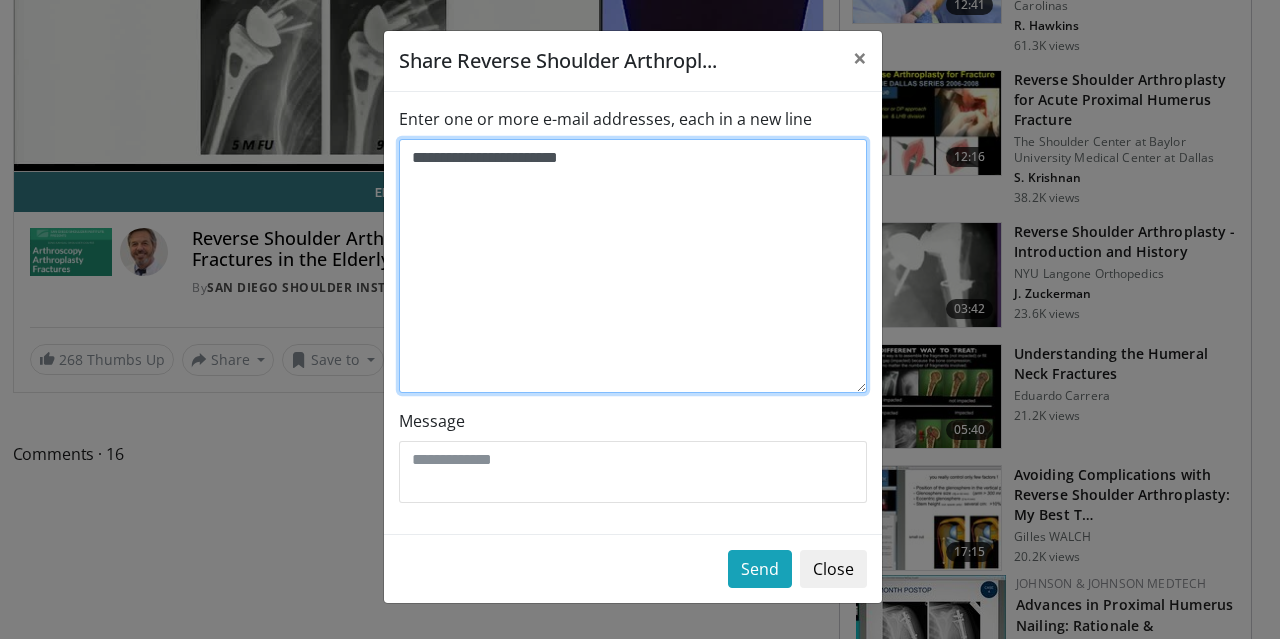 click on "**********" at bounding box center [633, 266] 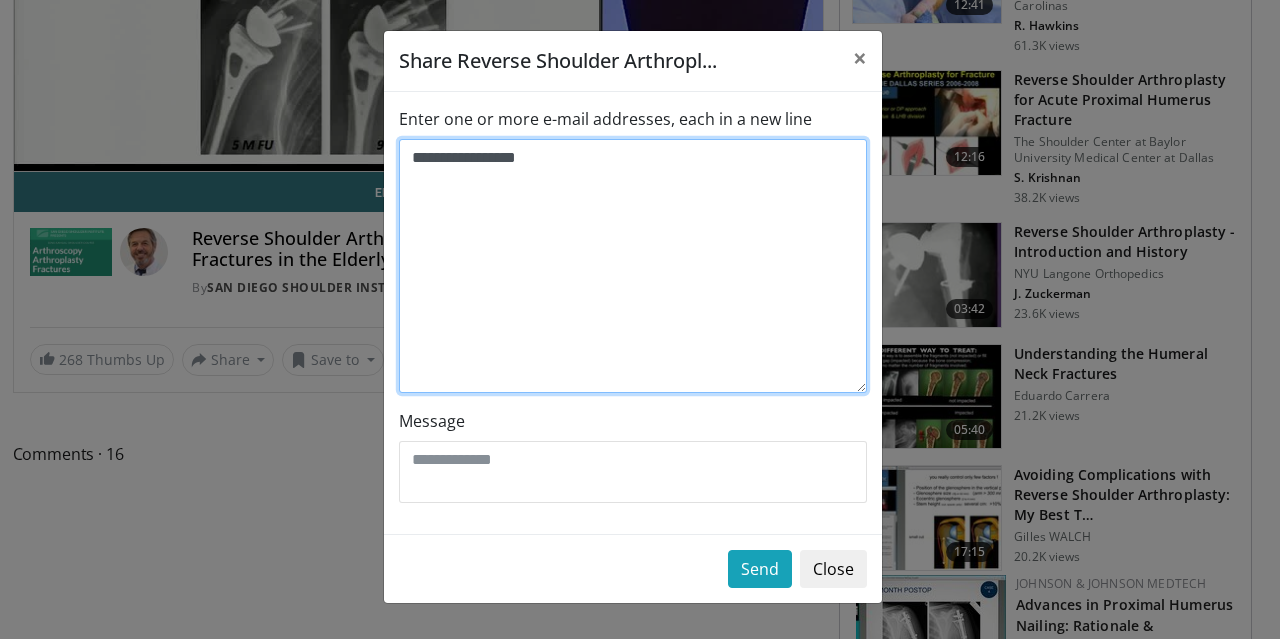 click on "**********" at bounding box center [633, 266] 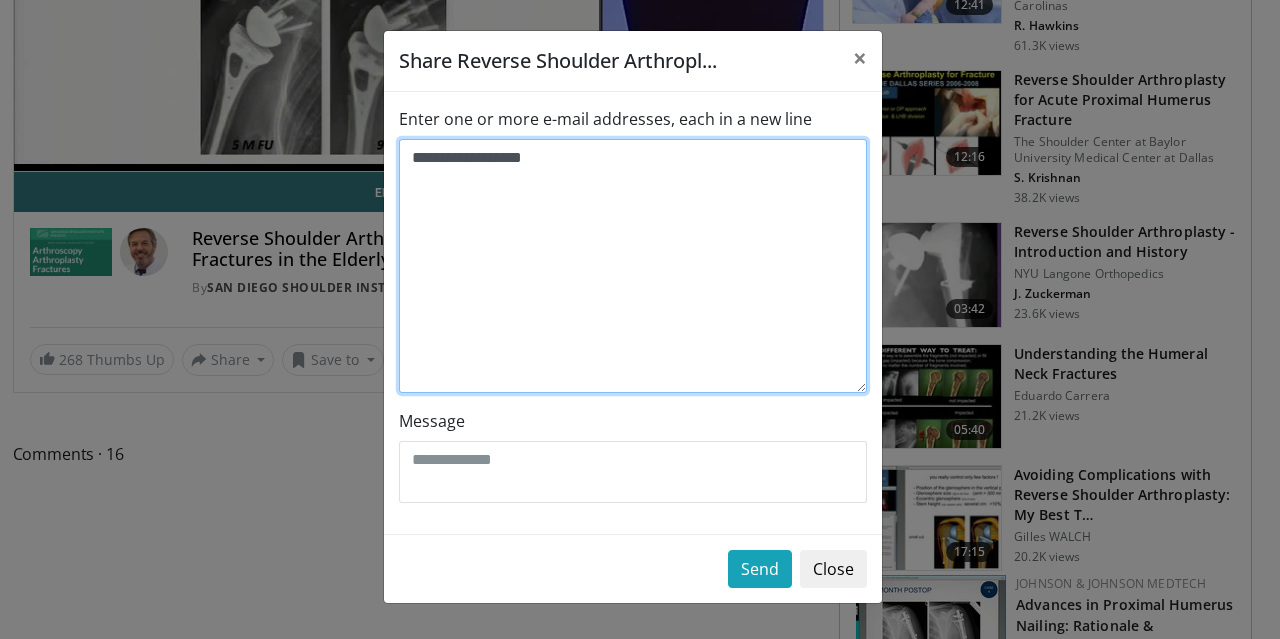paste on "**********" 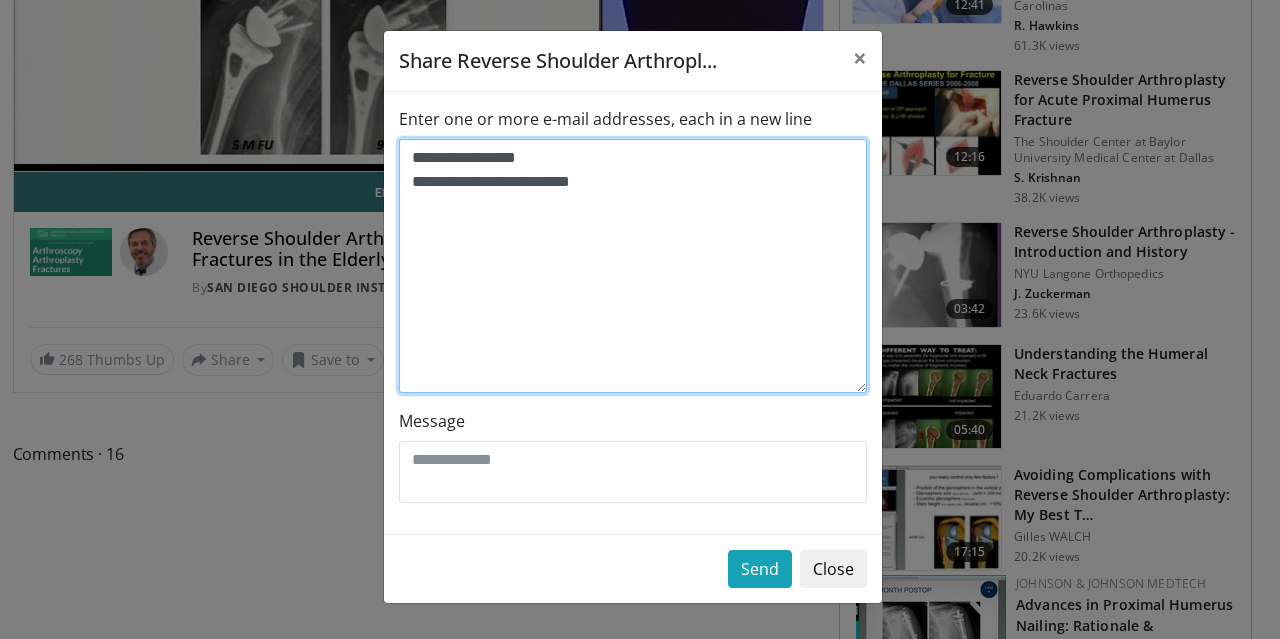 click on "**********" at bounding box center (633, 266) 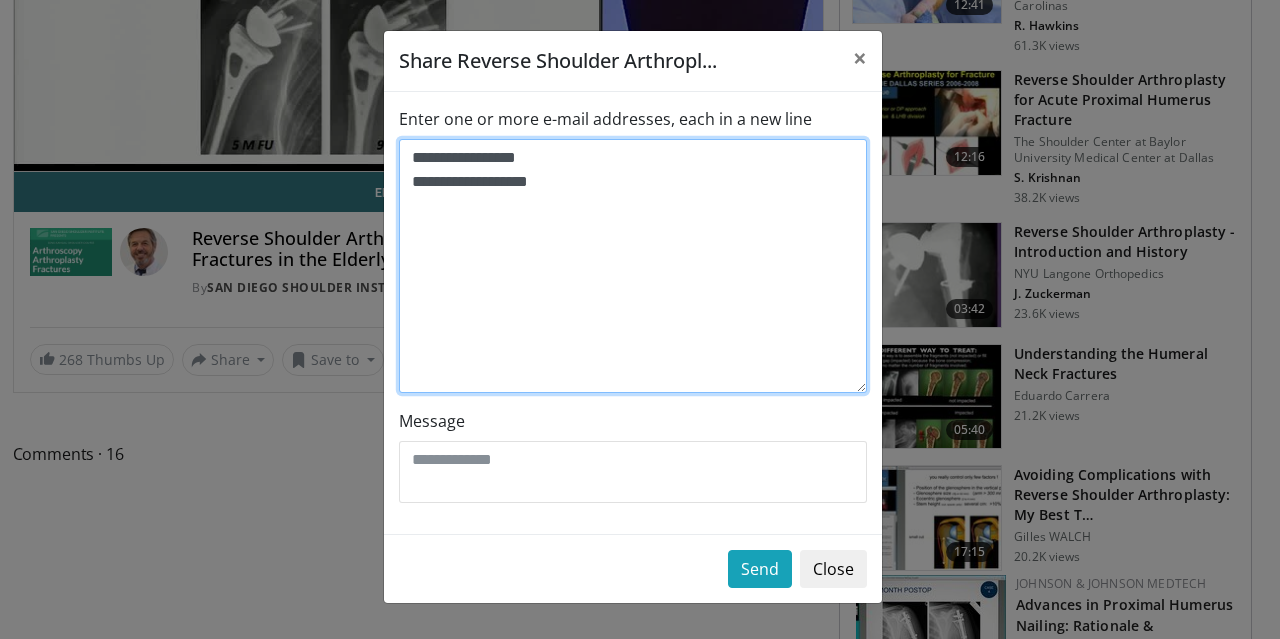 click on "**********" at bounding box center [633, 266] 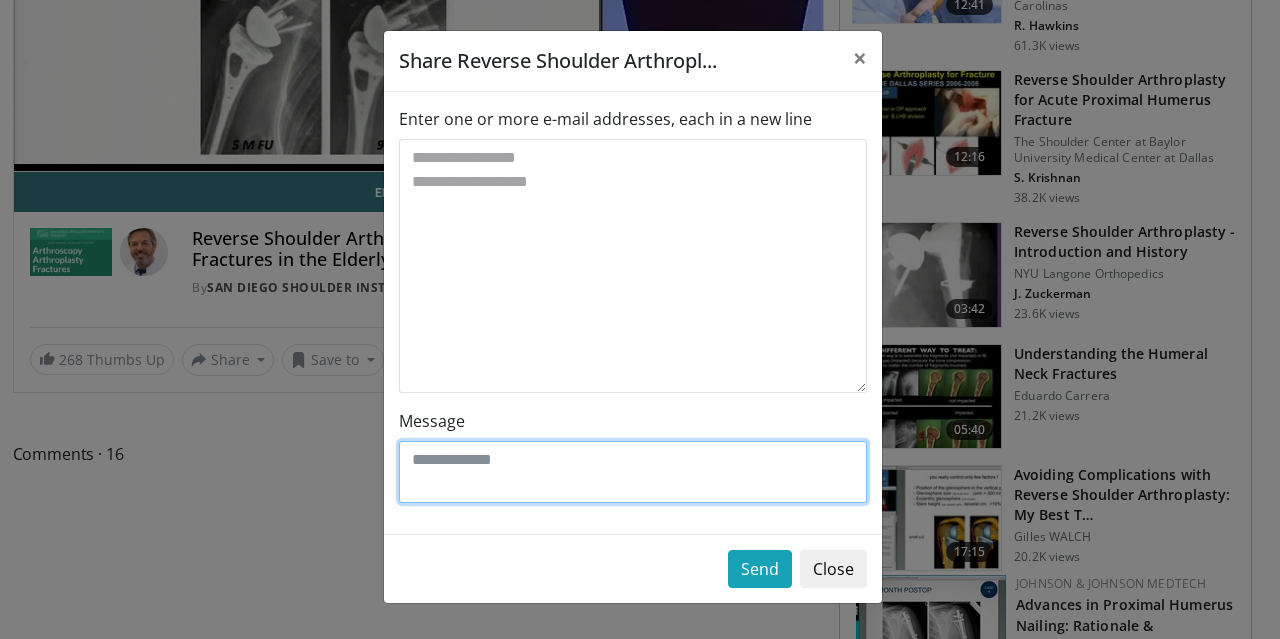 click on "Message" at bounding box center [633, 472] 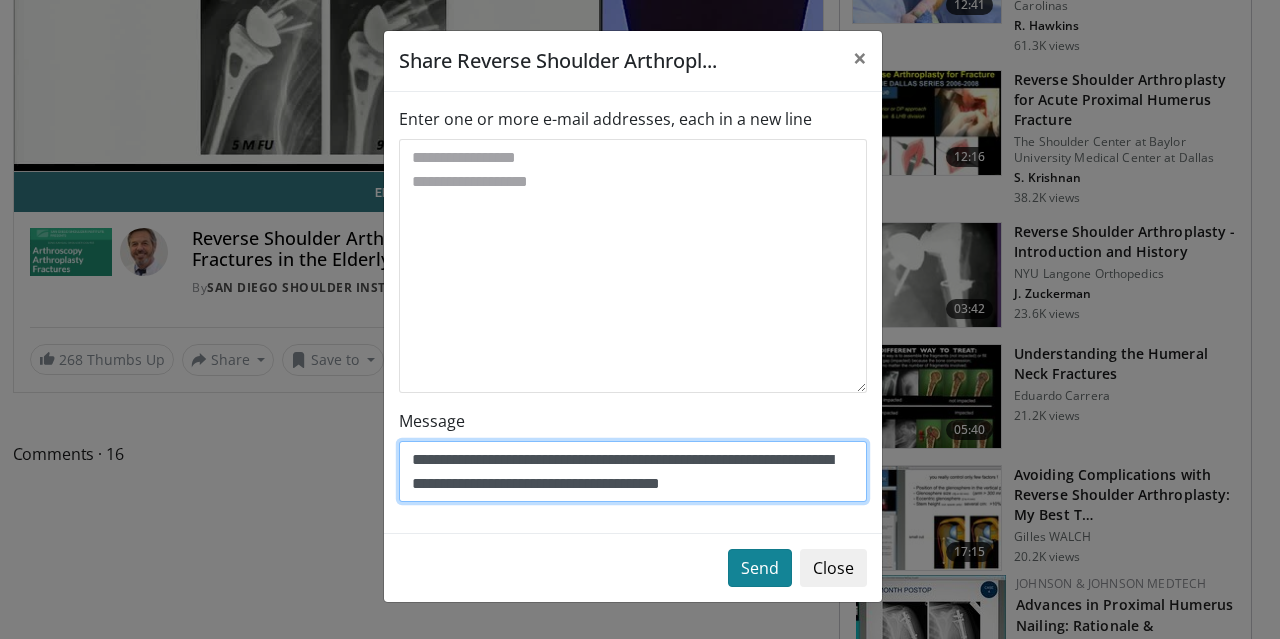 type on "**********" 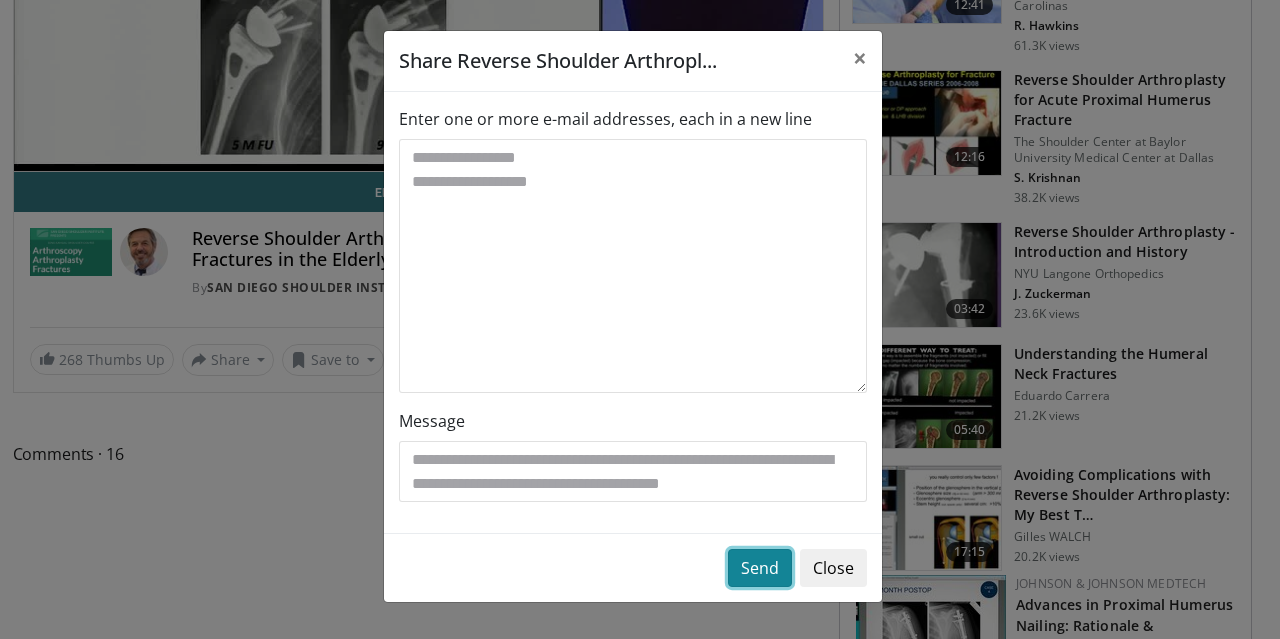 click on "Send" at bounding box center (760, 568) 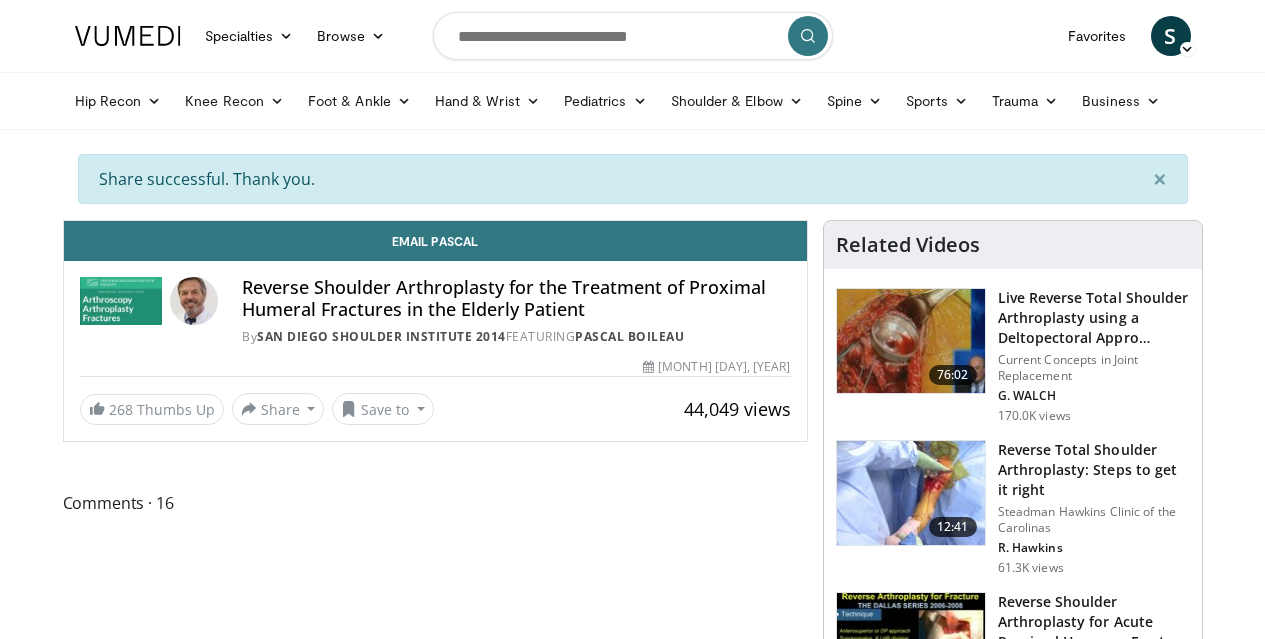 scroll, scrollTop: 0, scrollLeft: 0, axis: both 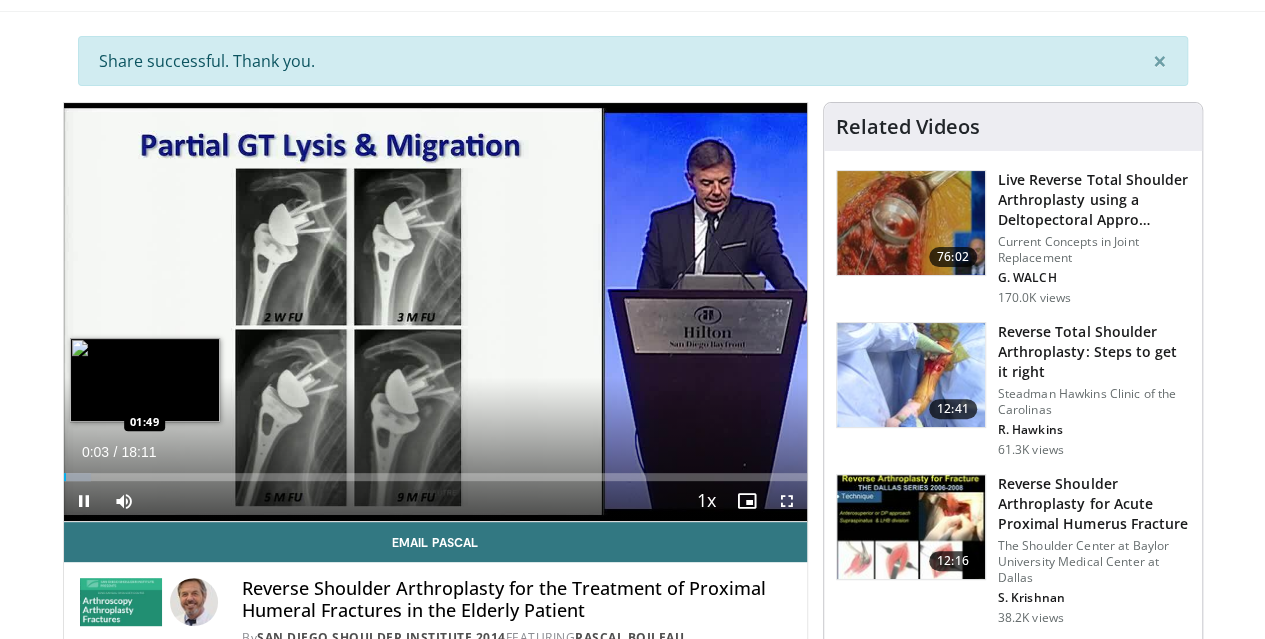 click on "**********" at bounding box center (435, 312) 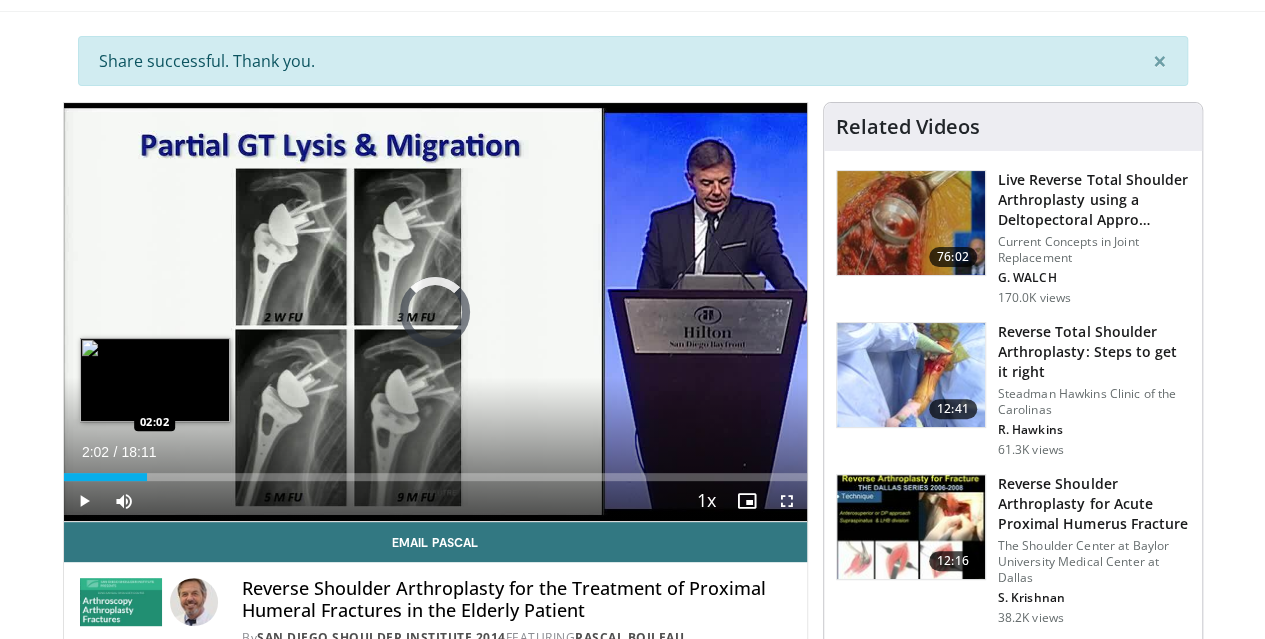 click on "Loaded :  0.00% 02:02 02:02" at bounding box center (435, 471) 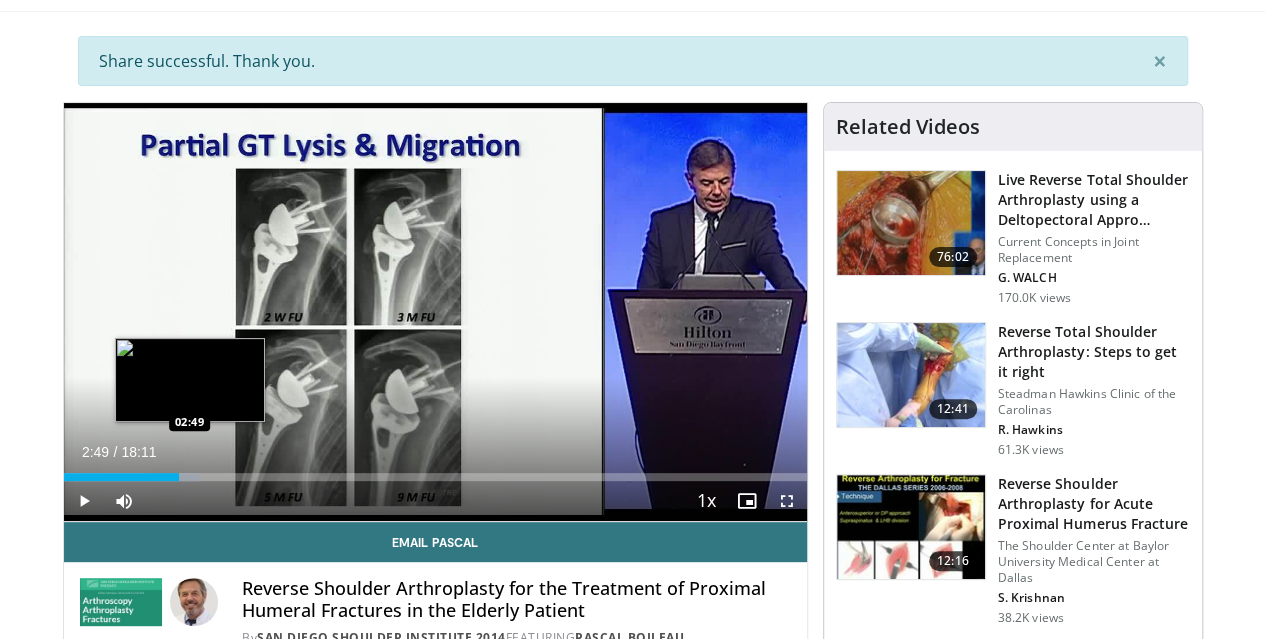 click on "Loaded :  18.29% 02:11 02:49" at bounding box center [435, 477] 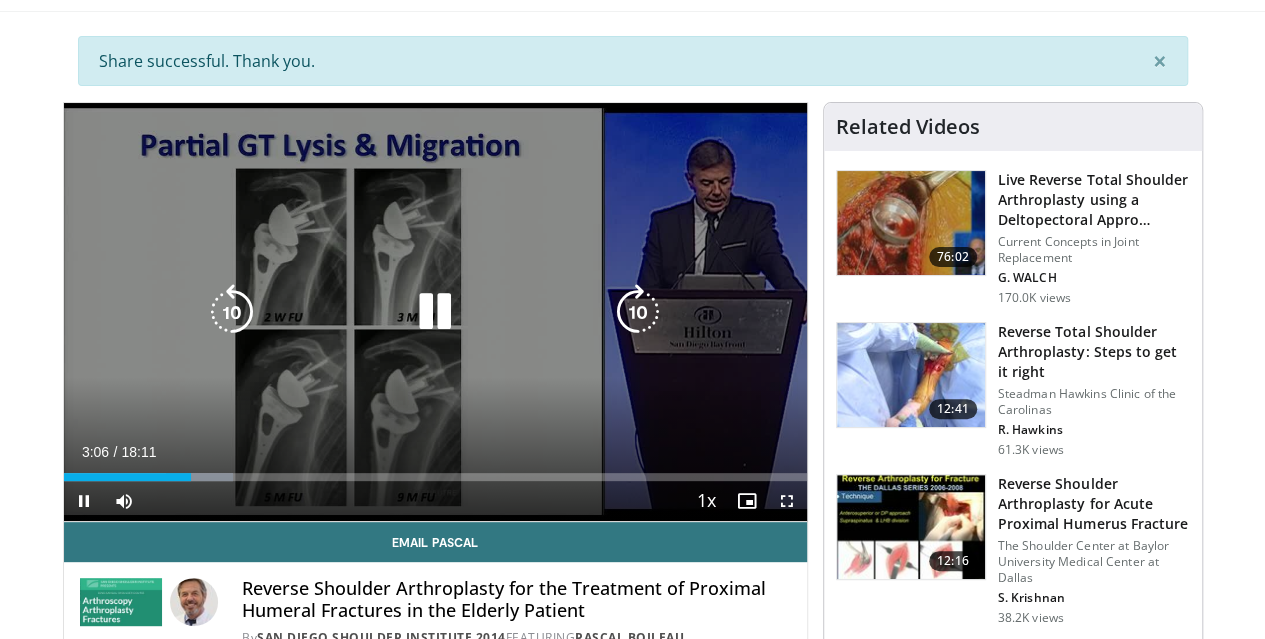 click at bounding box center [638, 312] 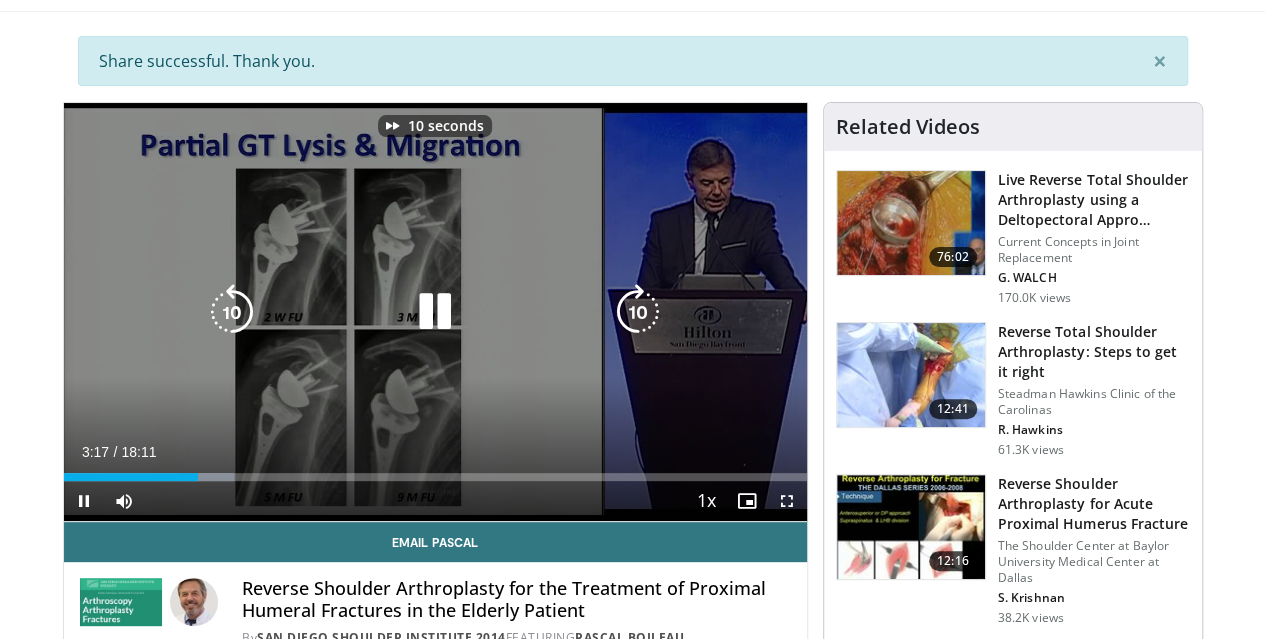 click at bounding box center [638, 312] 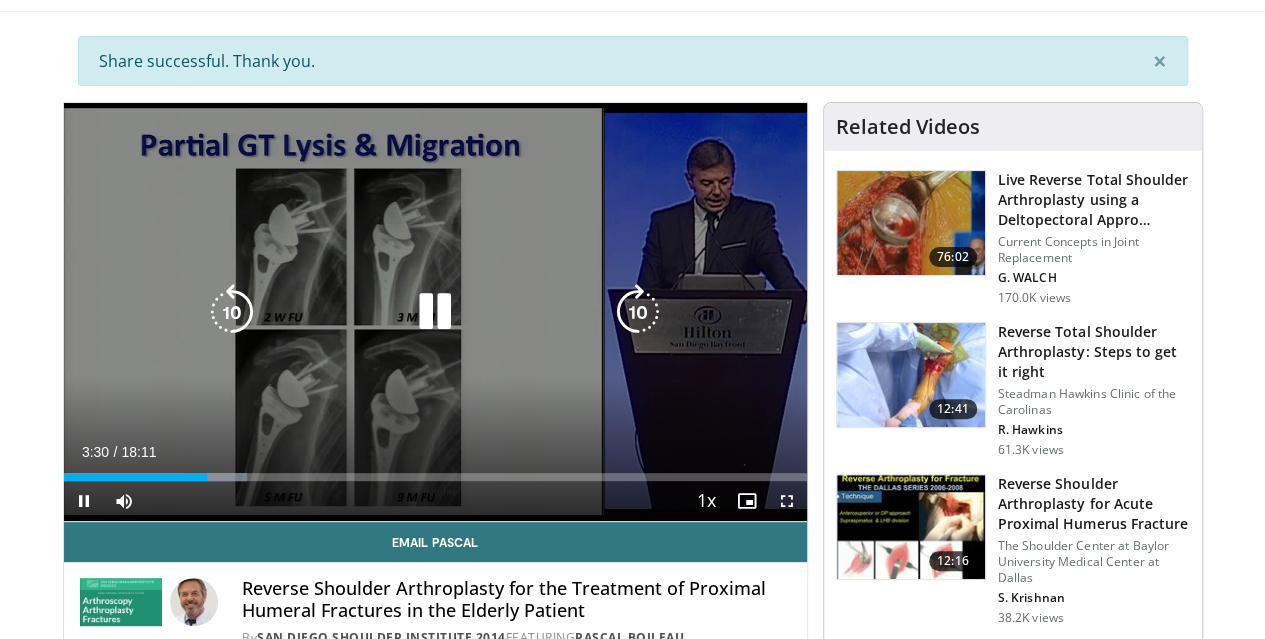 click at bounding box center (638, 312) 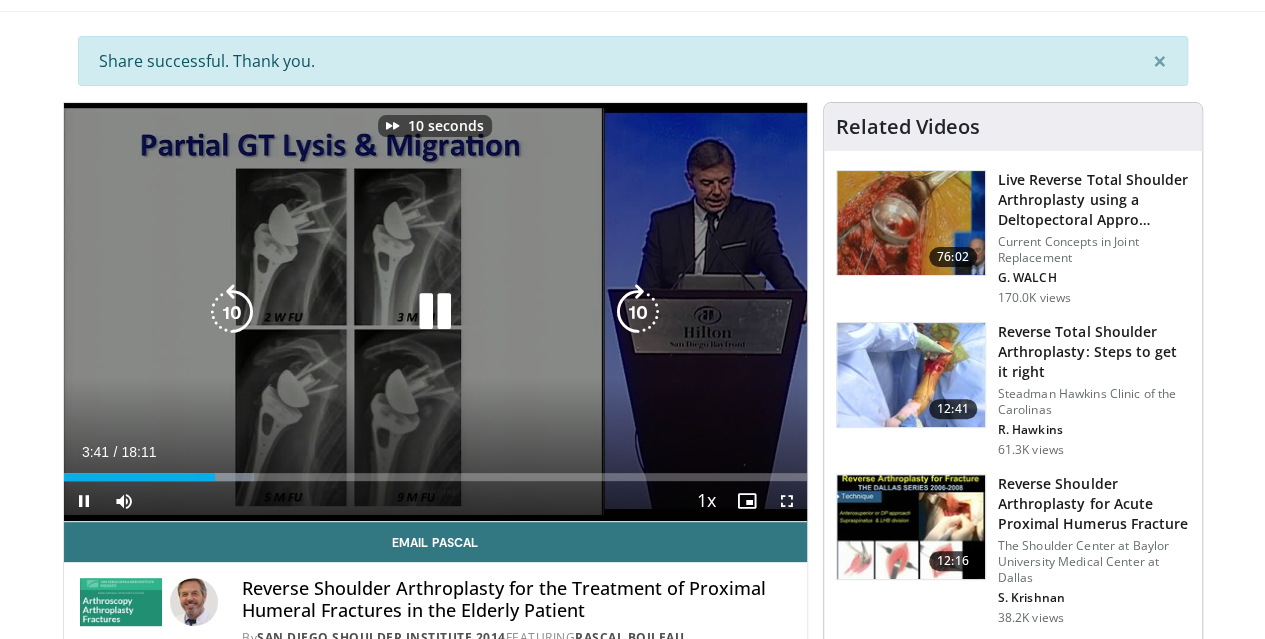click at bounding box center [638, 312] 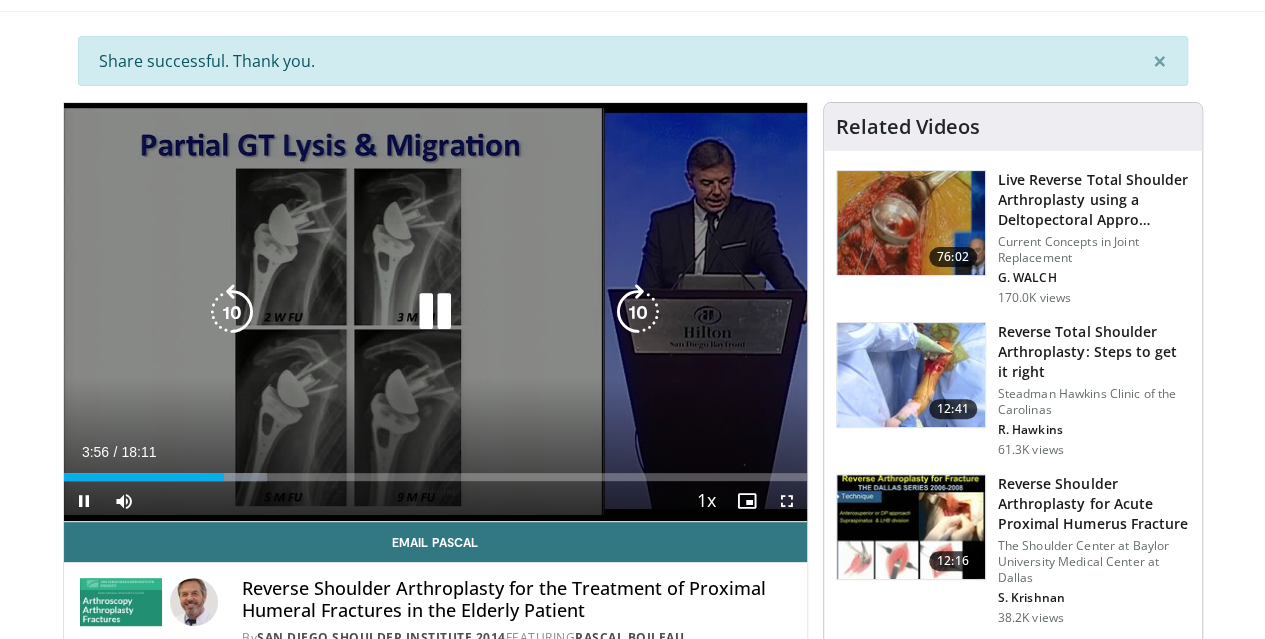 click at bounding box center [638, 312] 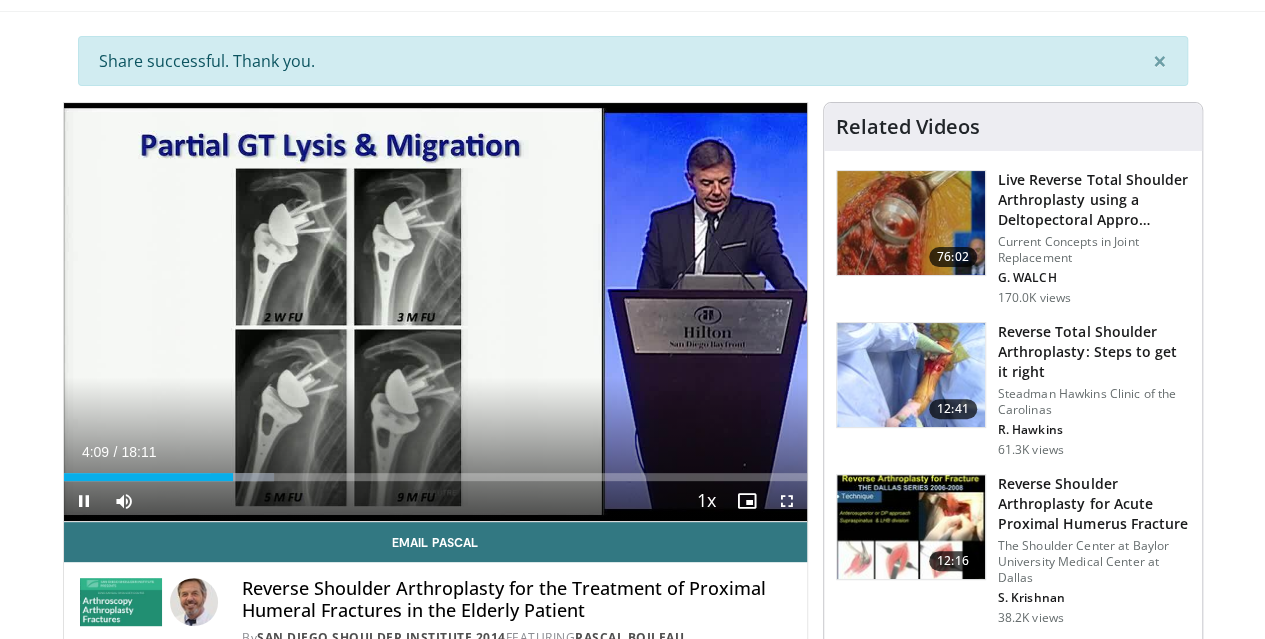 click on "10 seconds
Tap to unmute" at bounding box center (435, 312) 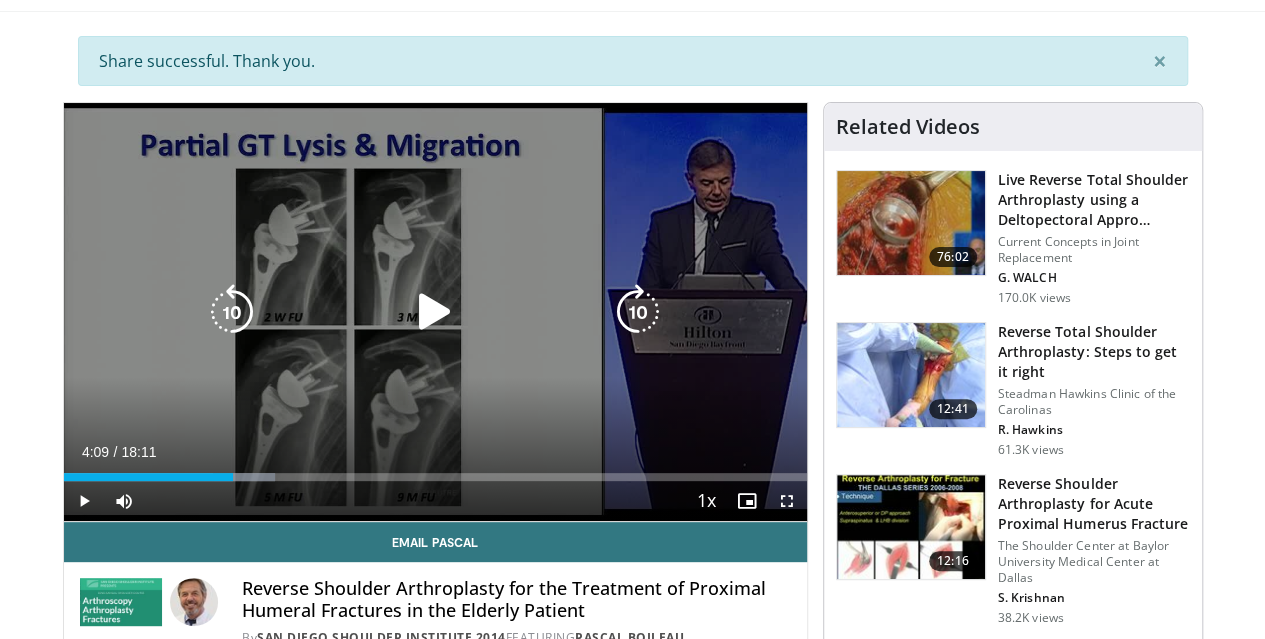 click at bounding box center (638, 312) 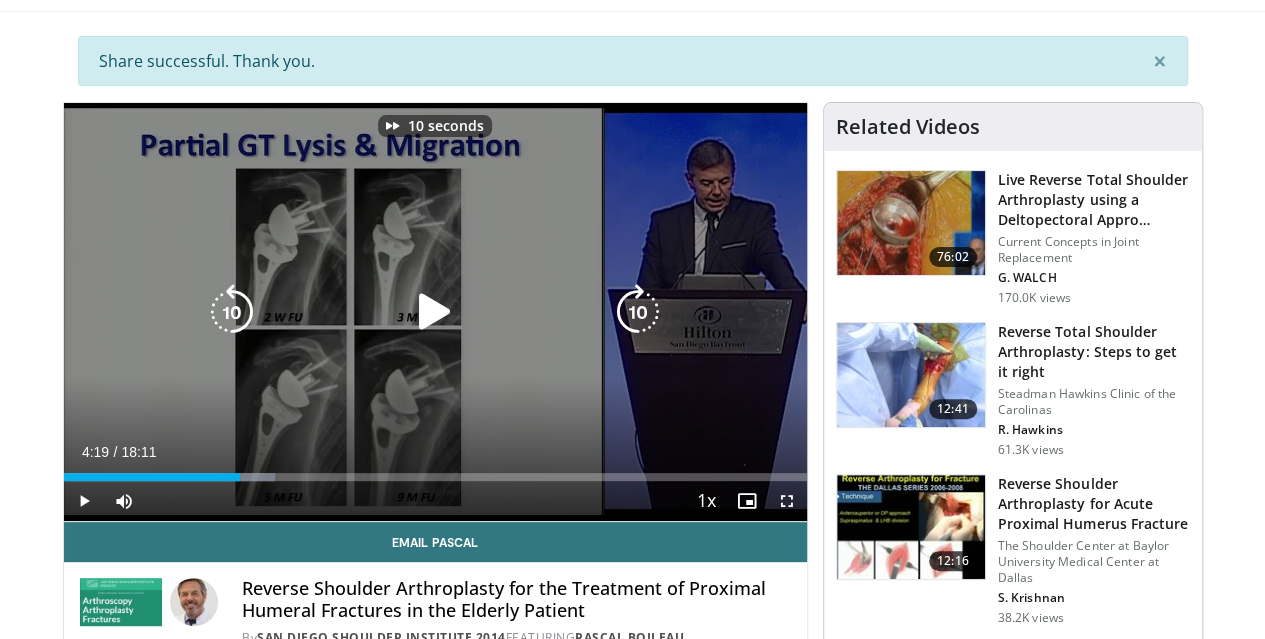 click at bounding box center [435, 312] 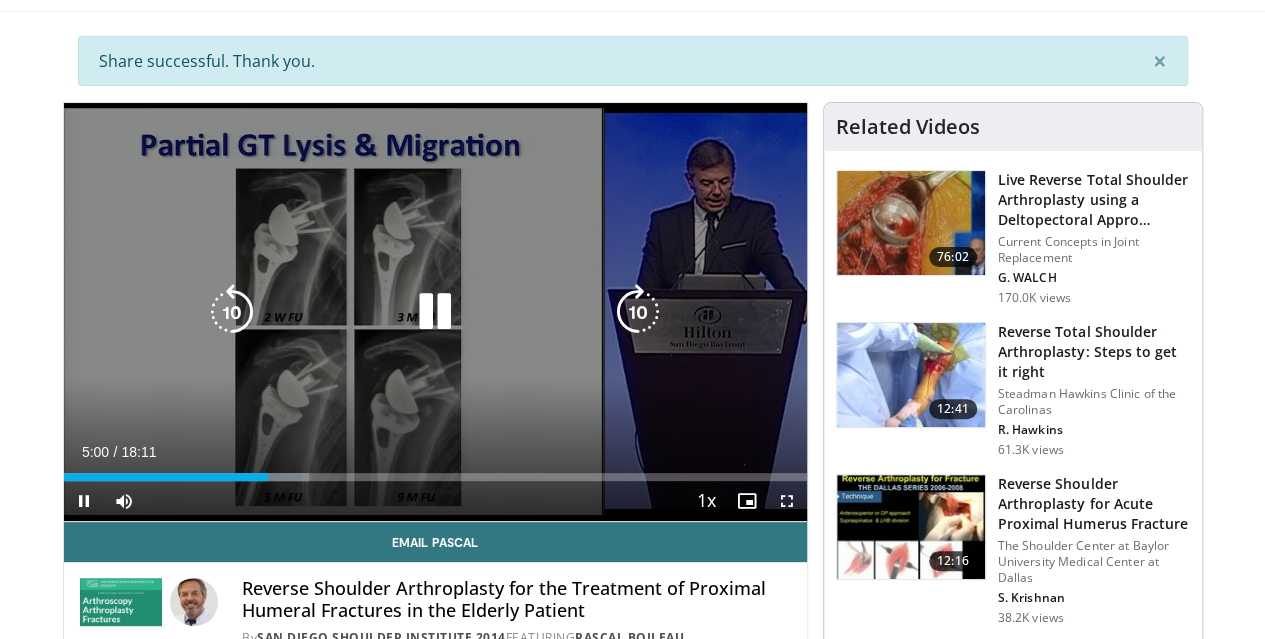 click at bounding box center (638, 312) 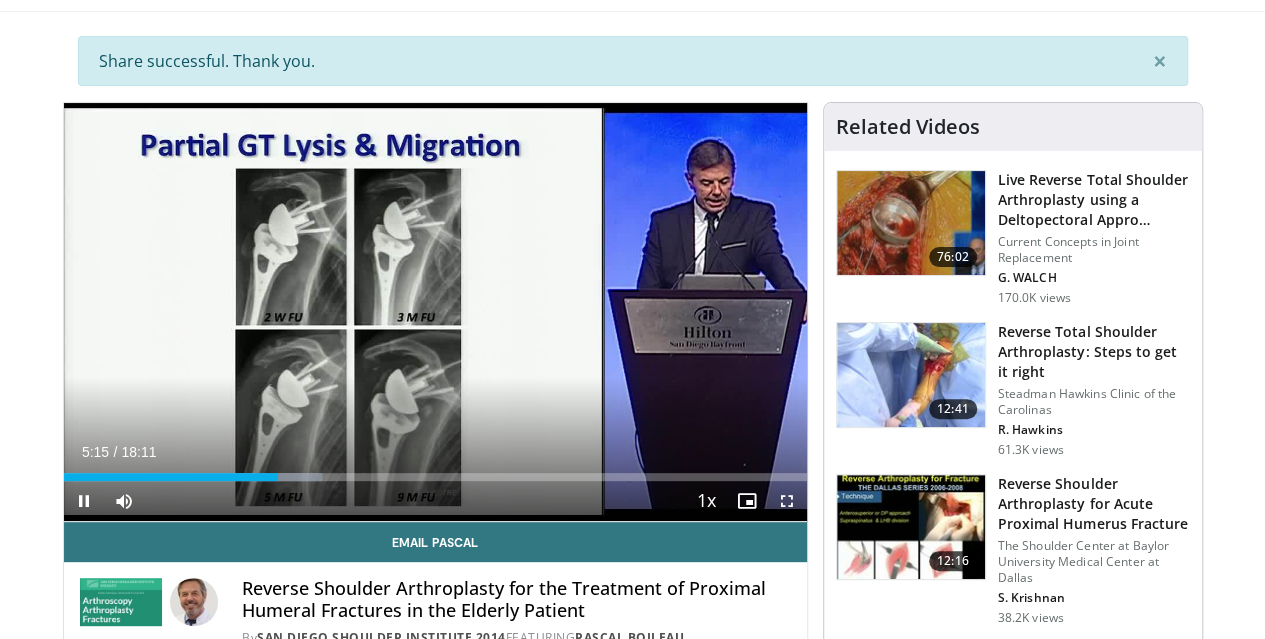 click on "10 seconds
Tap to unmute" at bounding box center (435, 312) 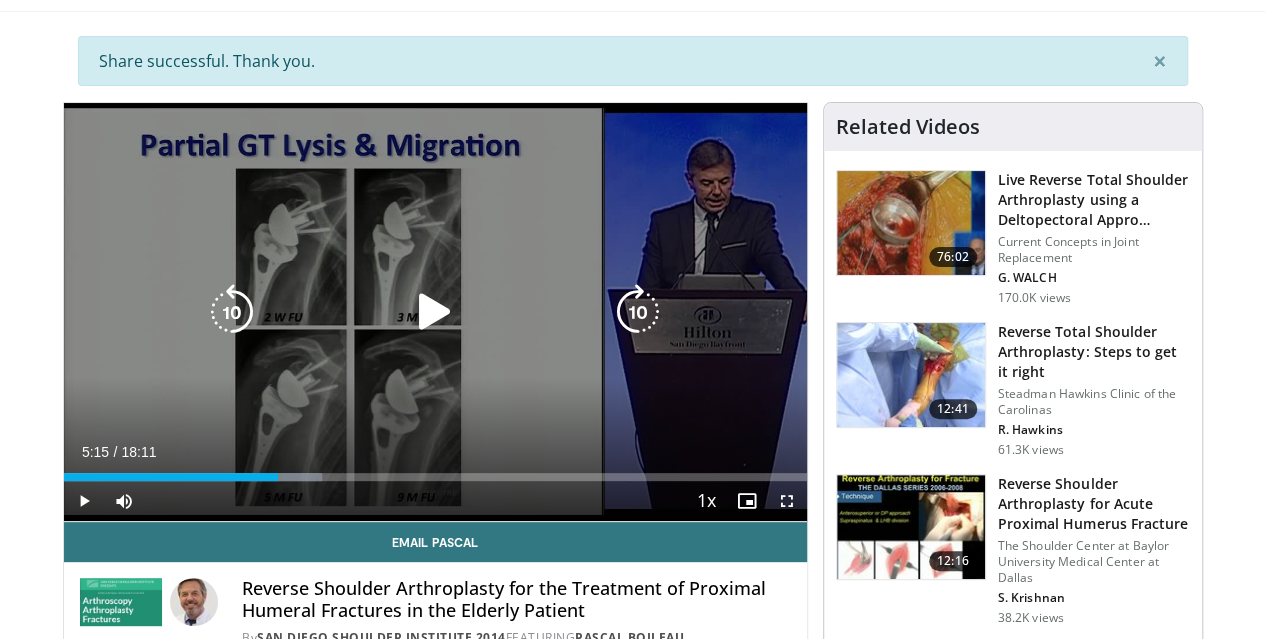 click at bounding box center (638, 312) 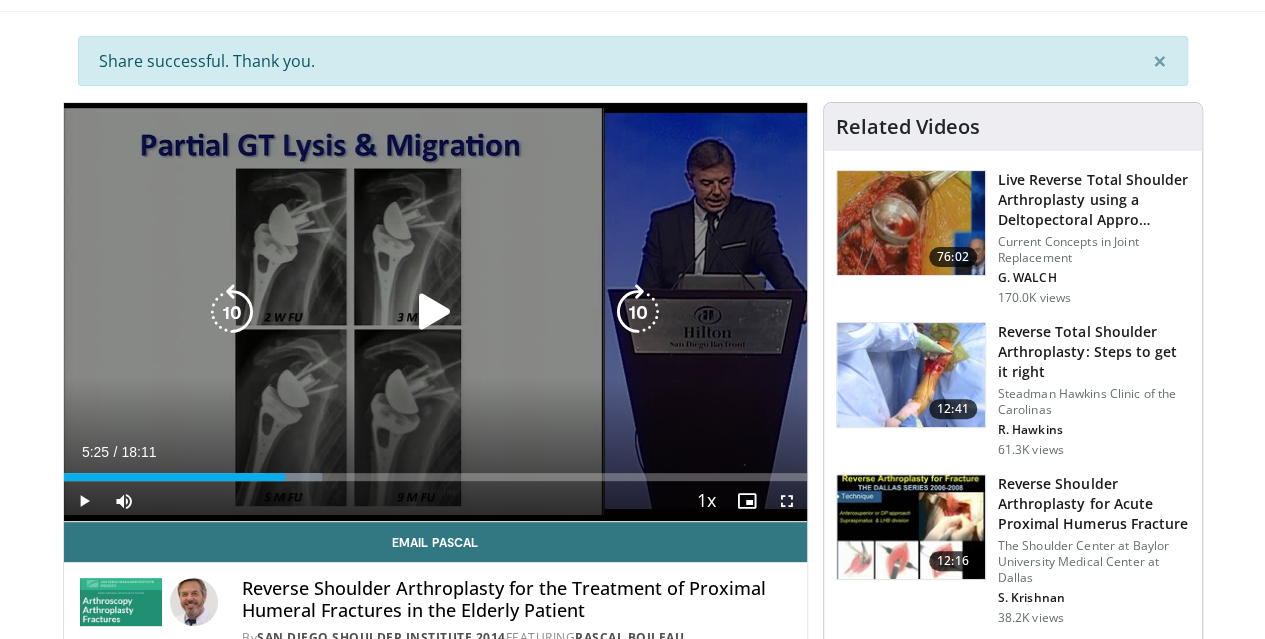 click at bounding box center (638, 312) 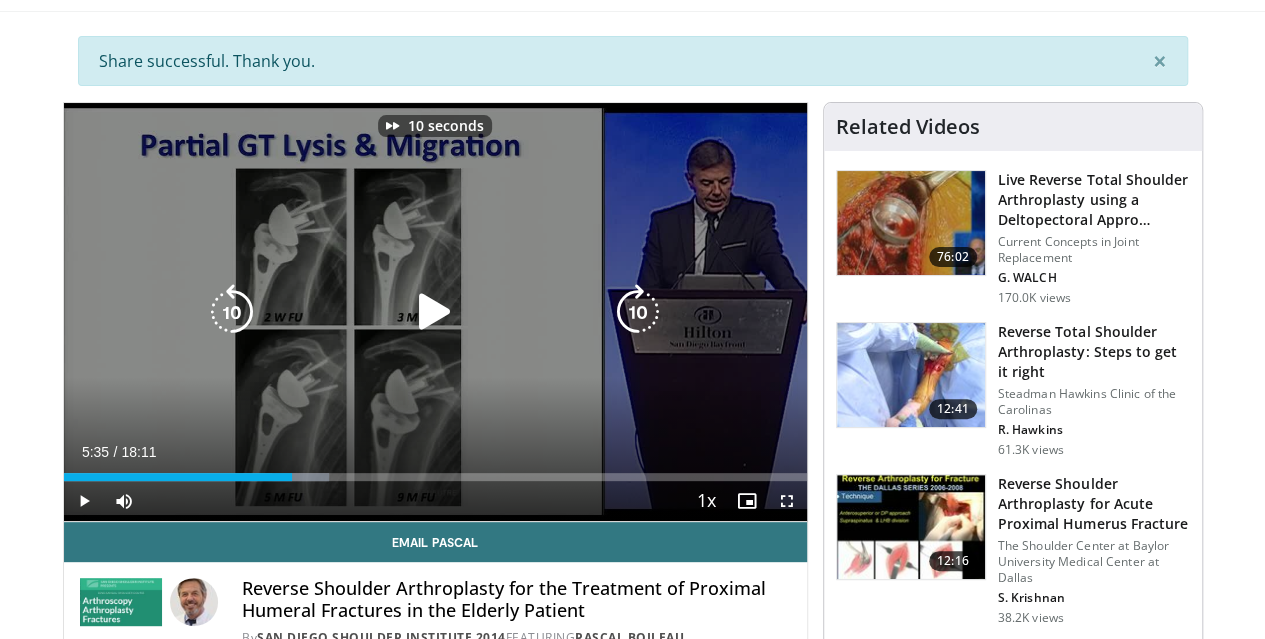 click at bounding box center [638, 312] 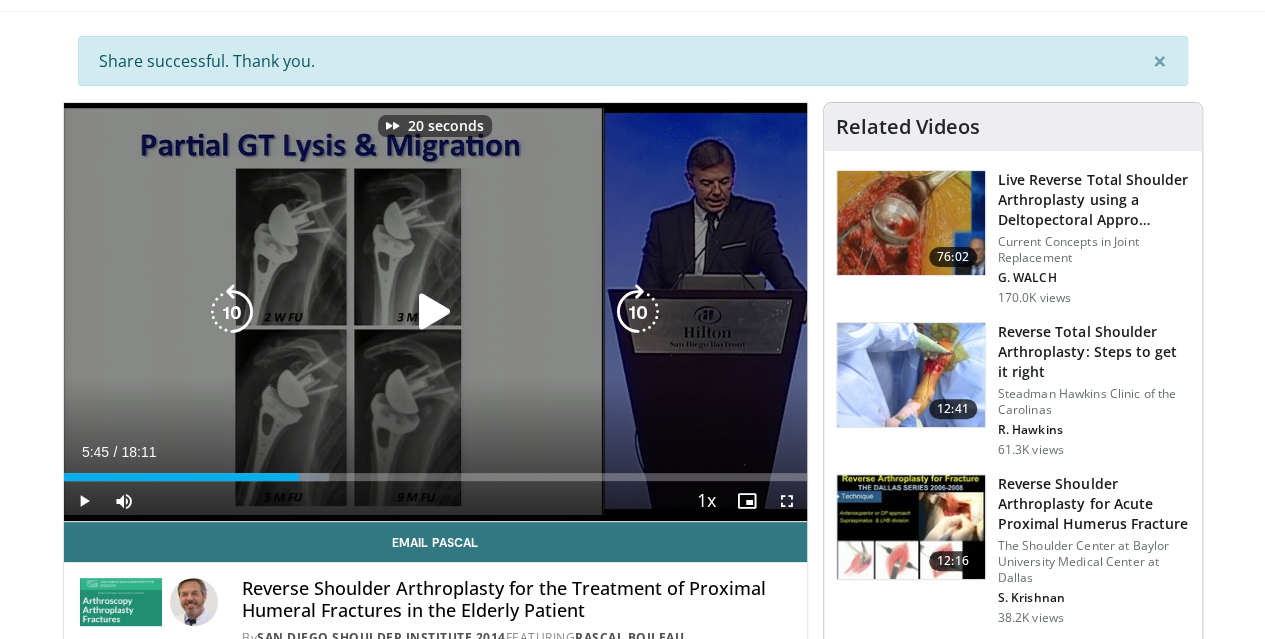 click at bounding box center (638, 312) 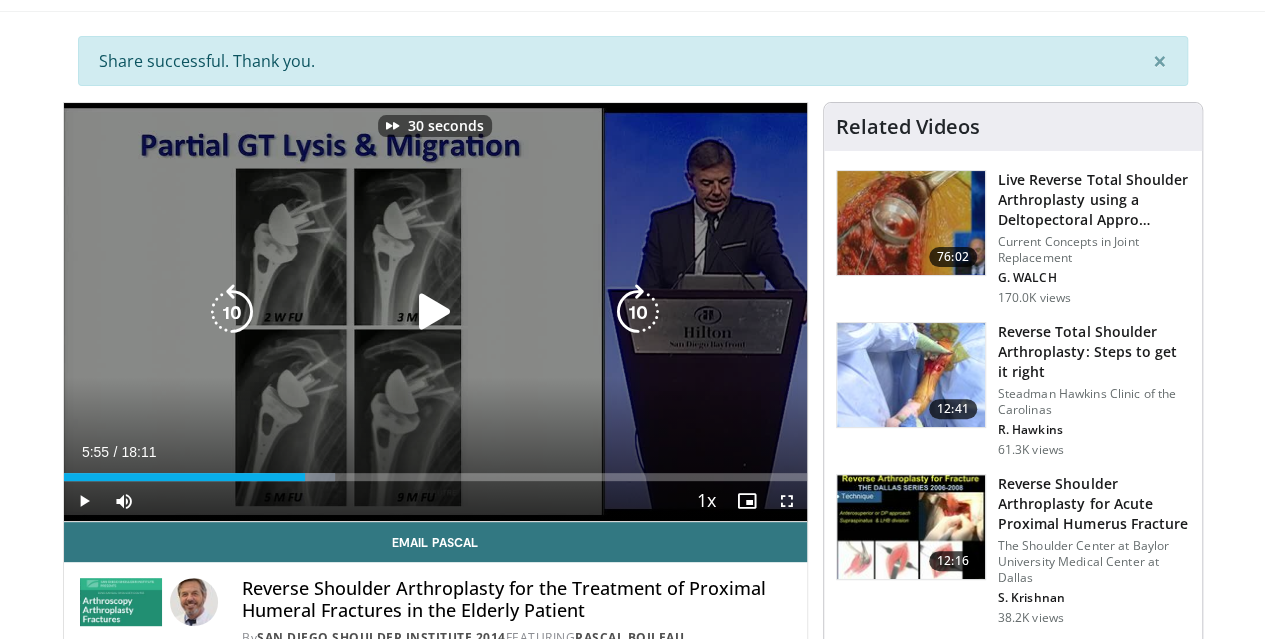 click at bounding box center [638, 312] 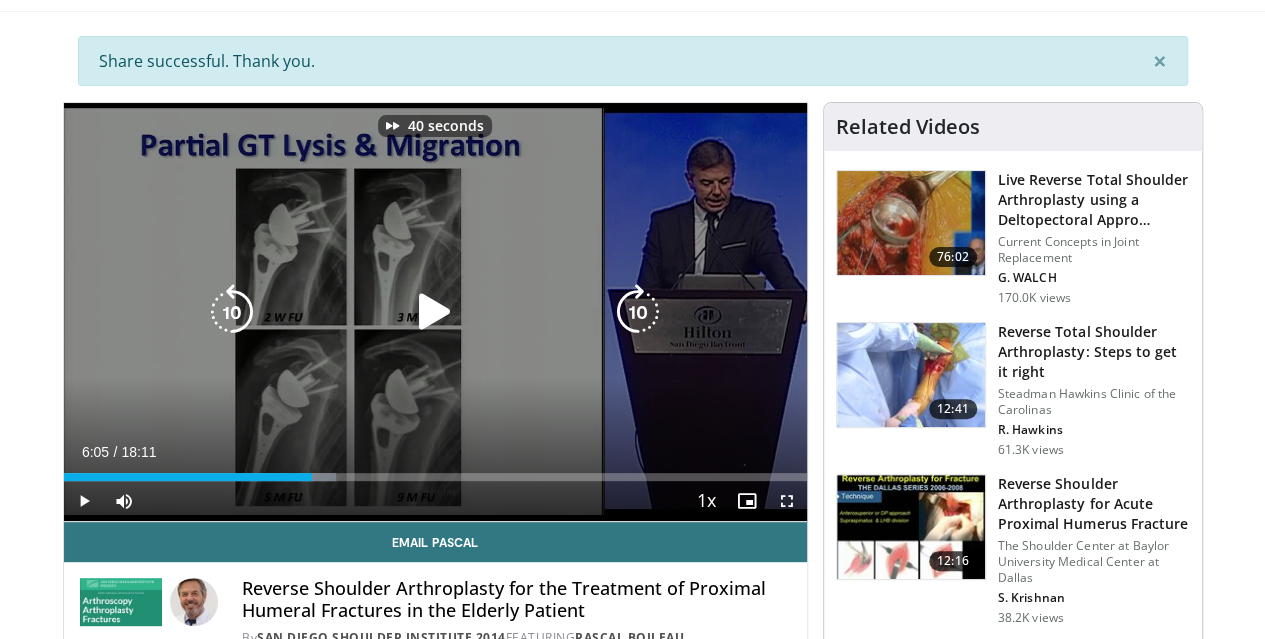 click at bounding box center (638, 312) 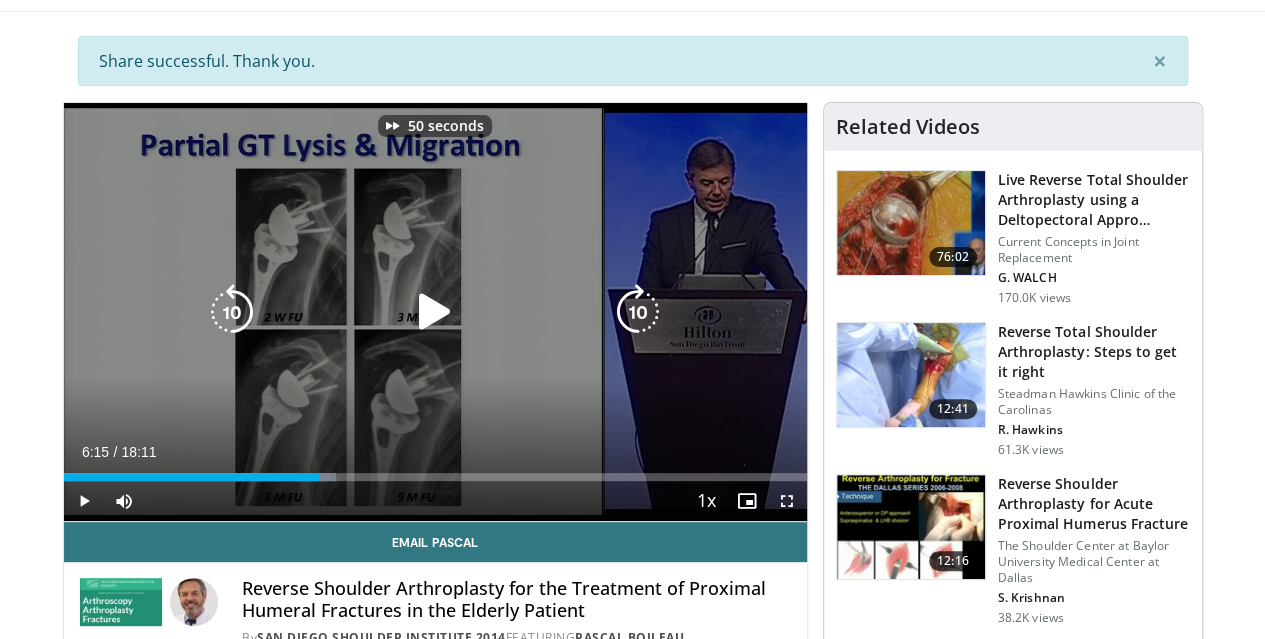 click at bounding box center (638, 312) 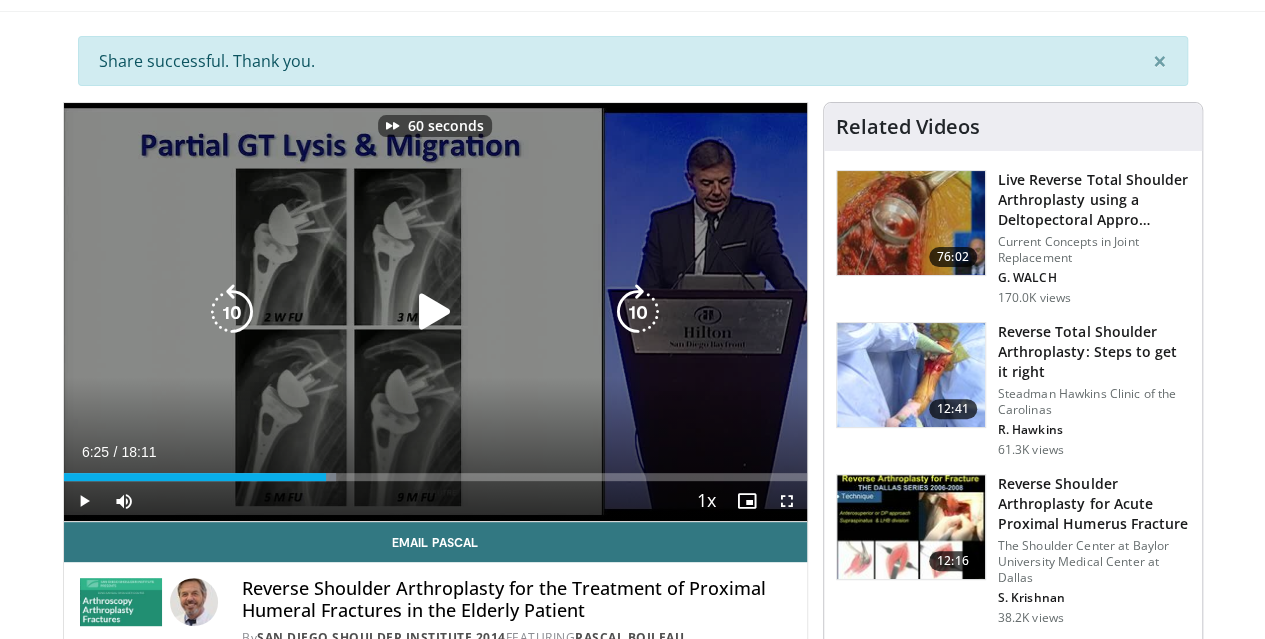 click at bounding box center [638, 312] 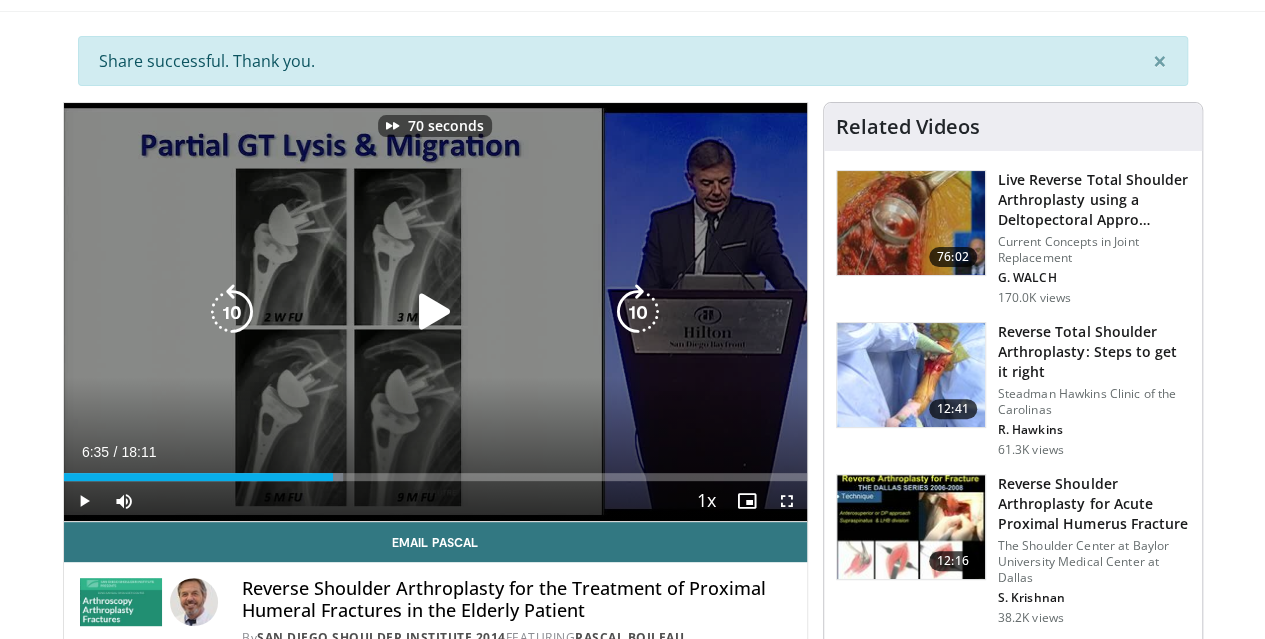 click at bounding box center [638, 312] 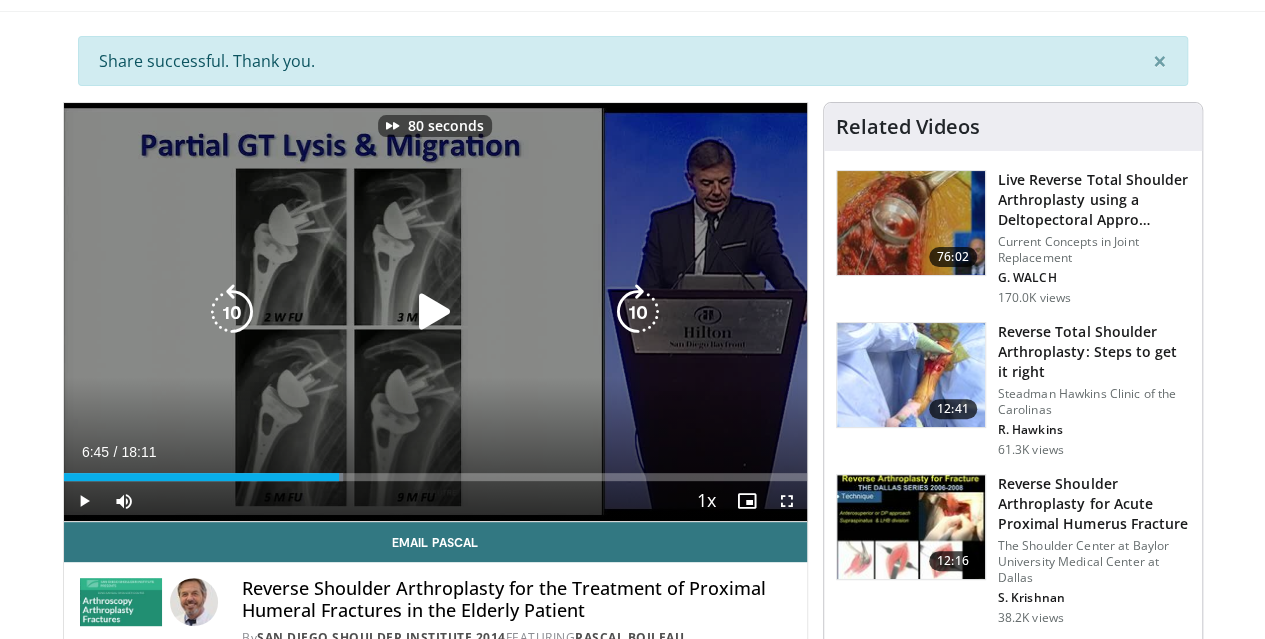 click at bounding box center [638, 312] 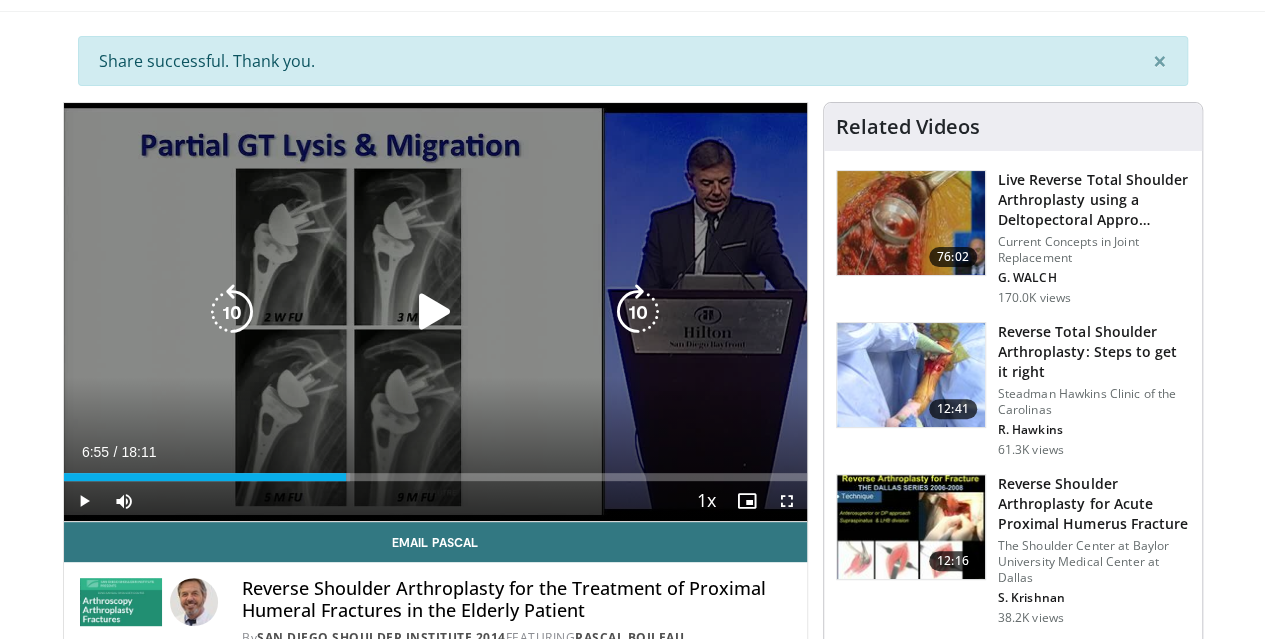 click at bounding box center (638, 312) 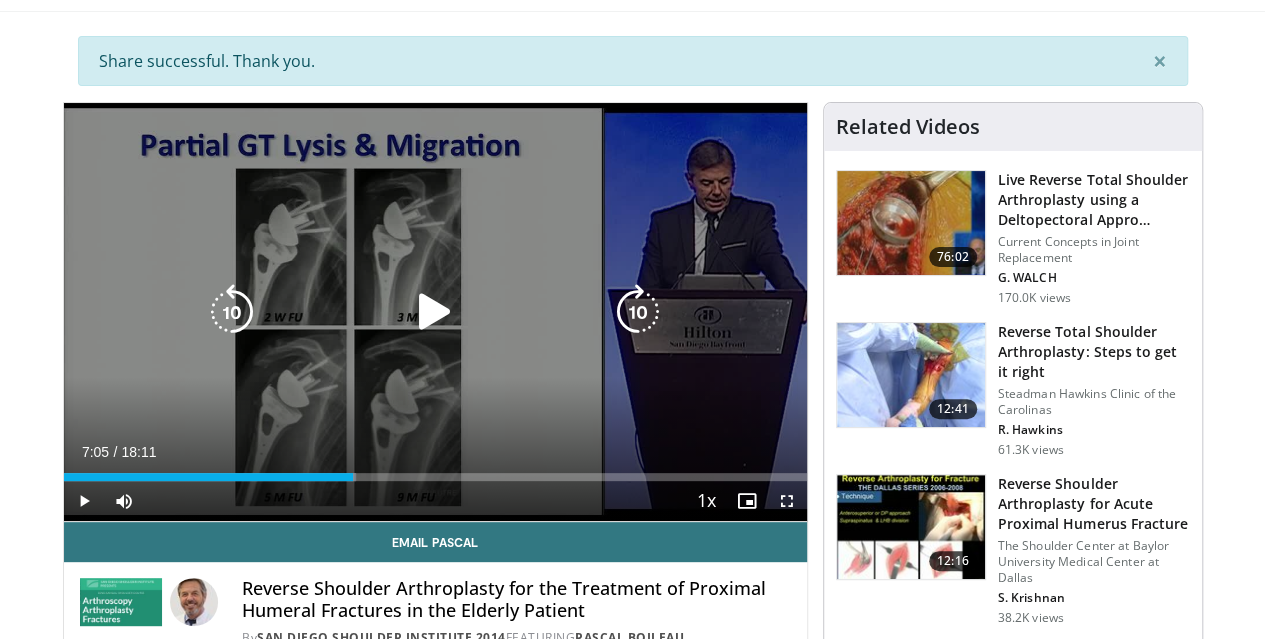 click at bounding box center (638, 312) 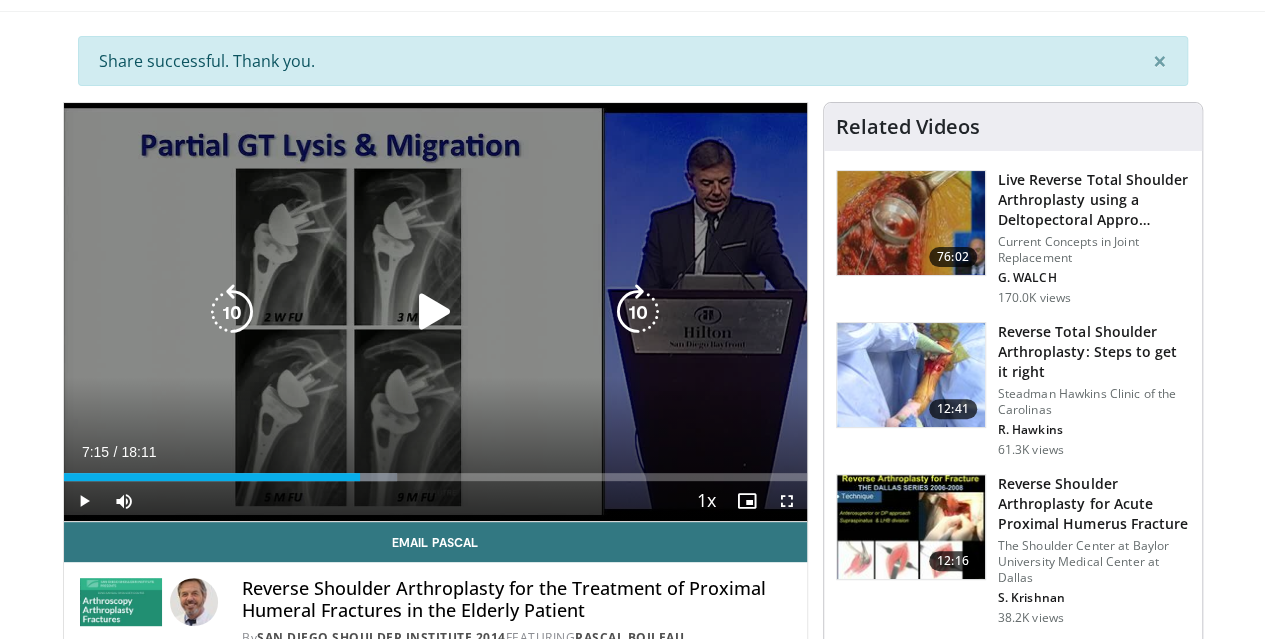 click at bounding box center (435, 312) 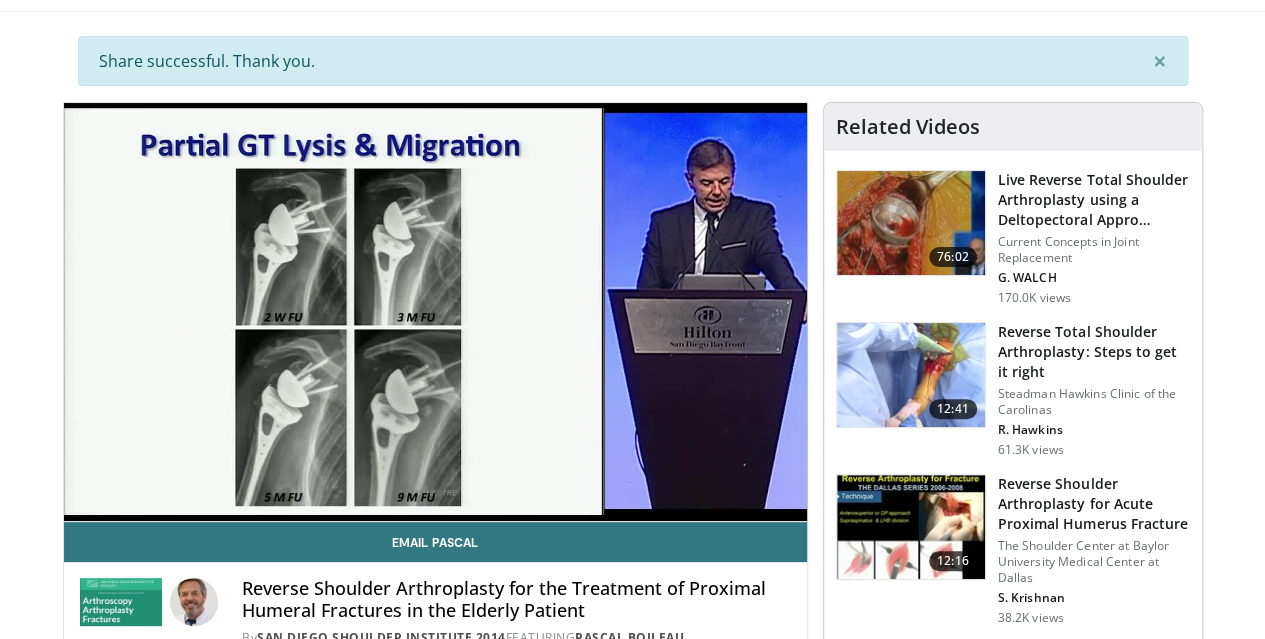 click on "10 seconds
Tap to unmute" at bounding box center (435, 312) 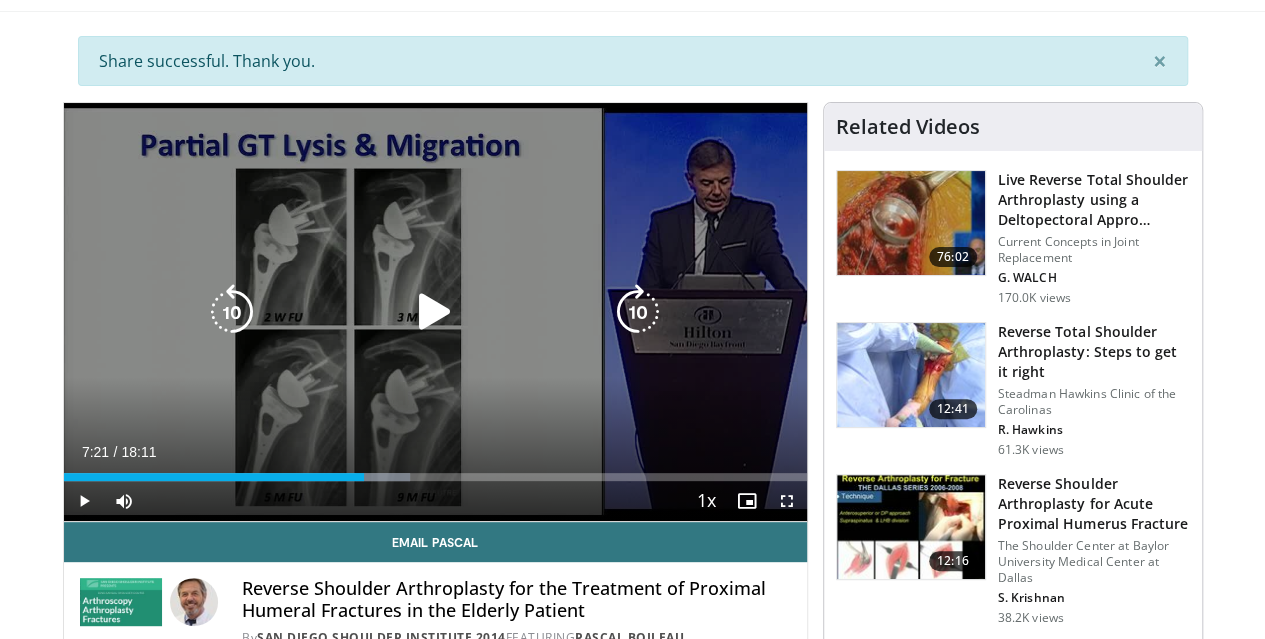 click at bounding box center (435, 312) 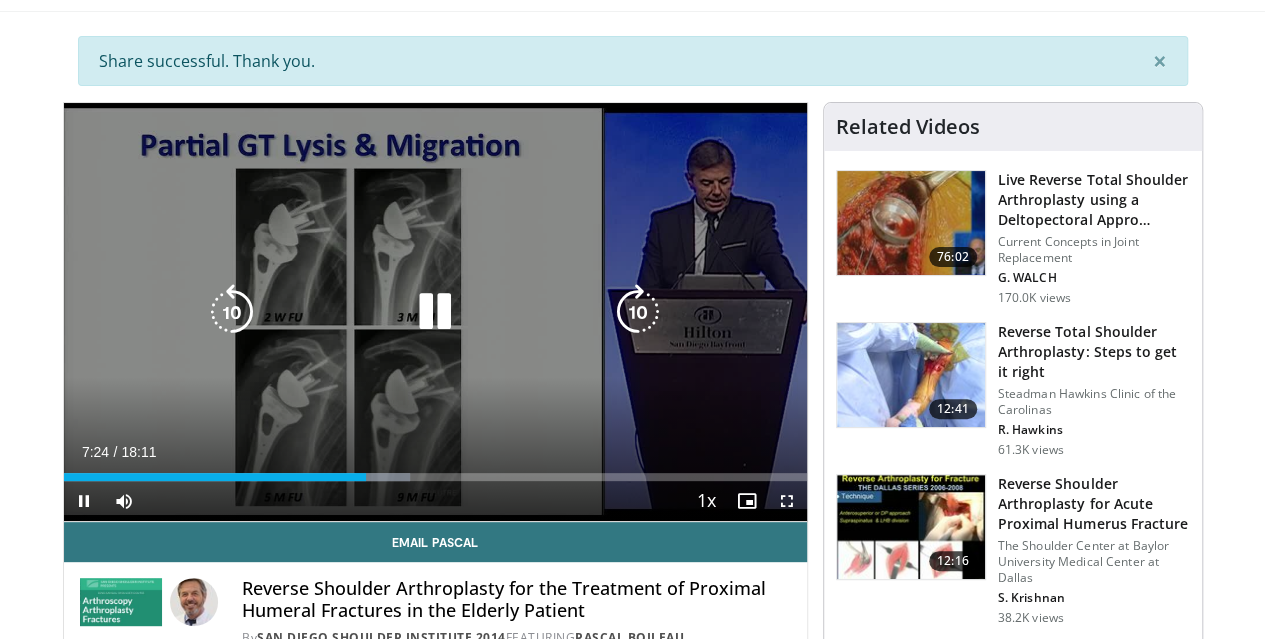 click at bounding box center (638, 312) 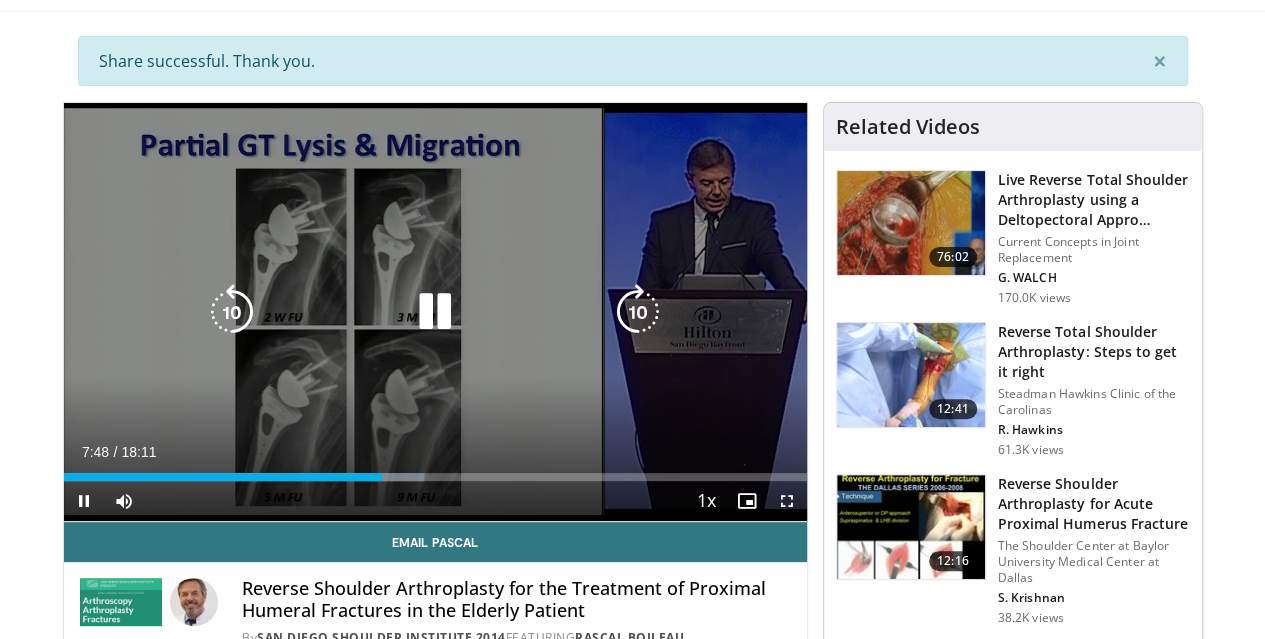 click at bounding box center (638, 312) 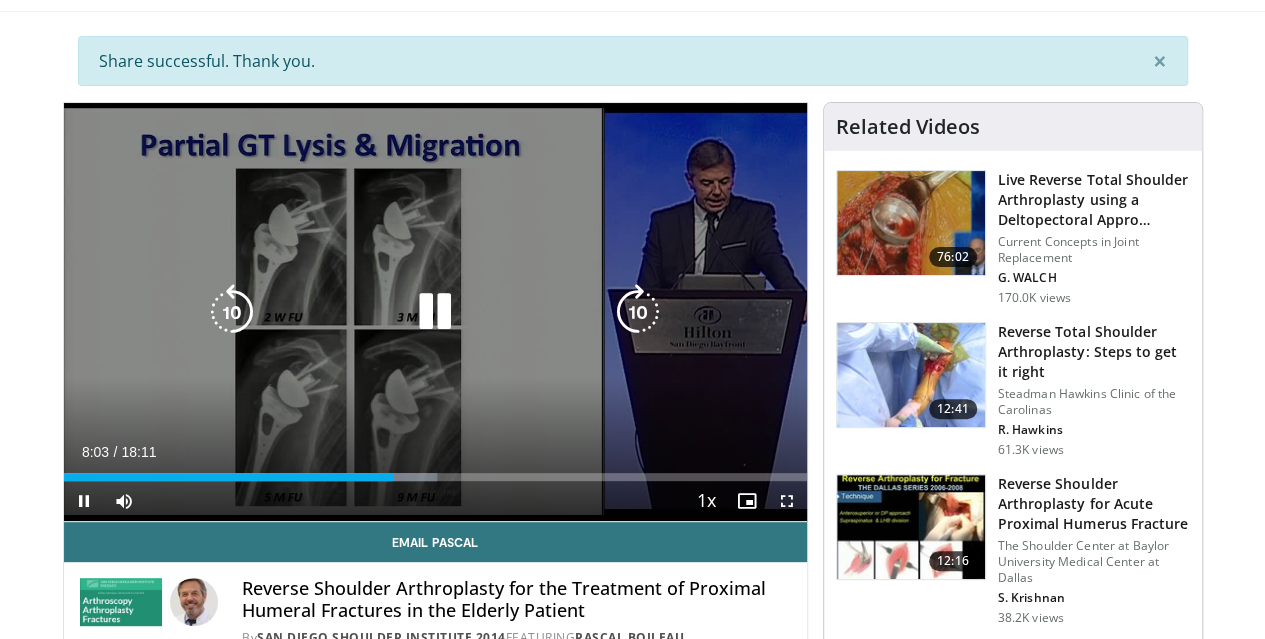 click at bounding box center [638, 312] 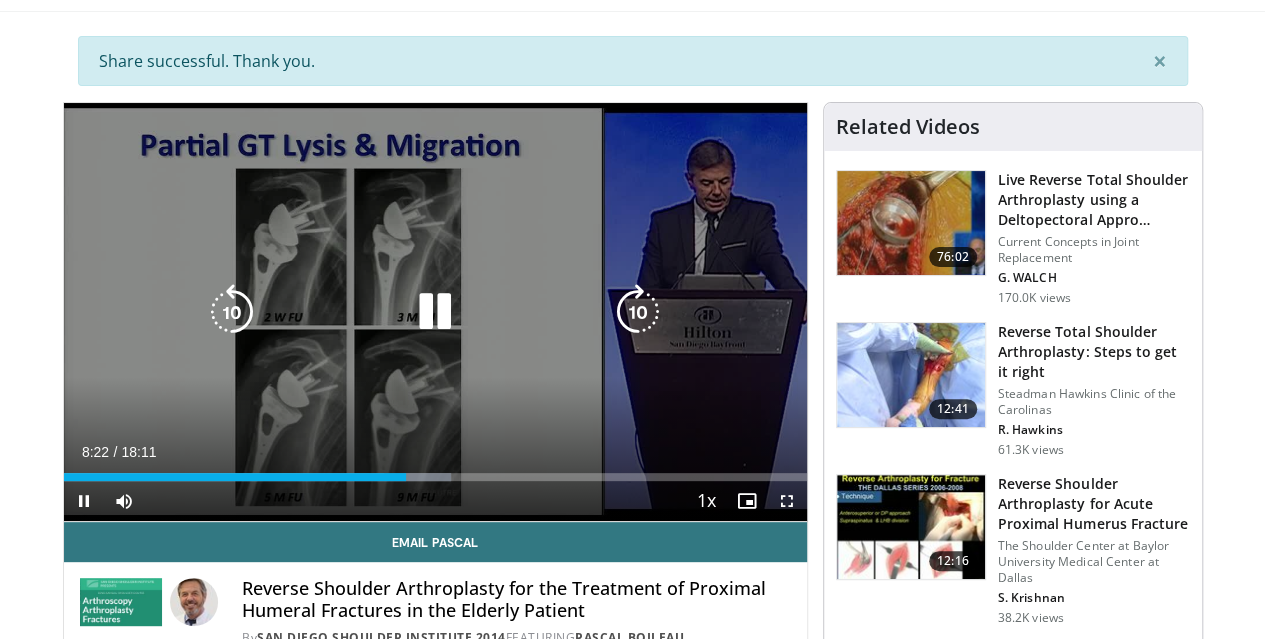 click at bounding box center (638, 312) 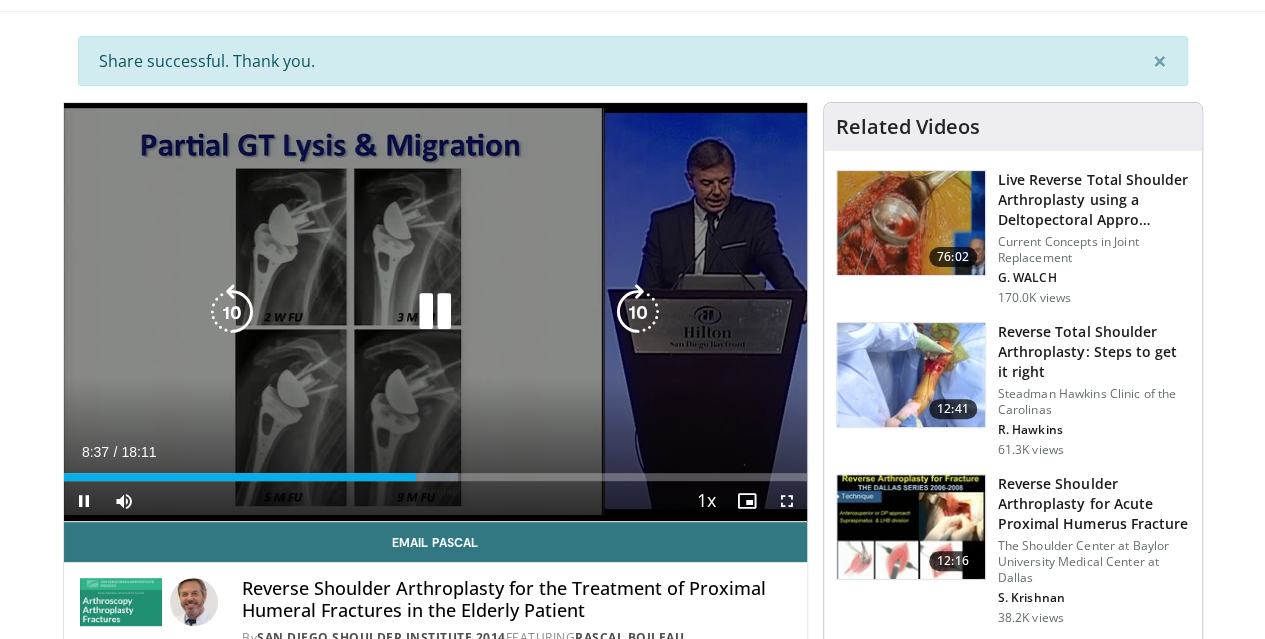 click at bounding box center (638, 312) 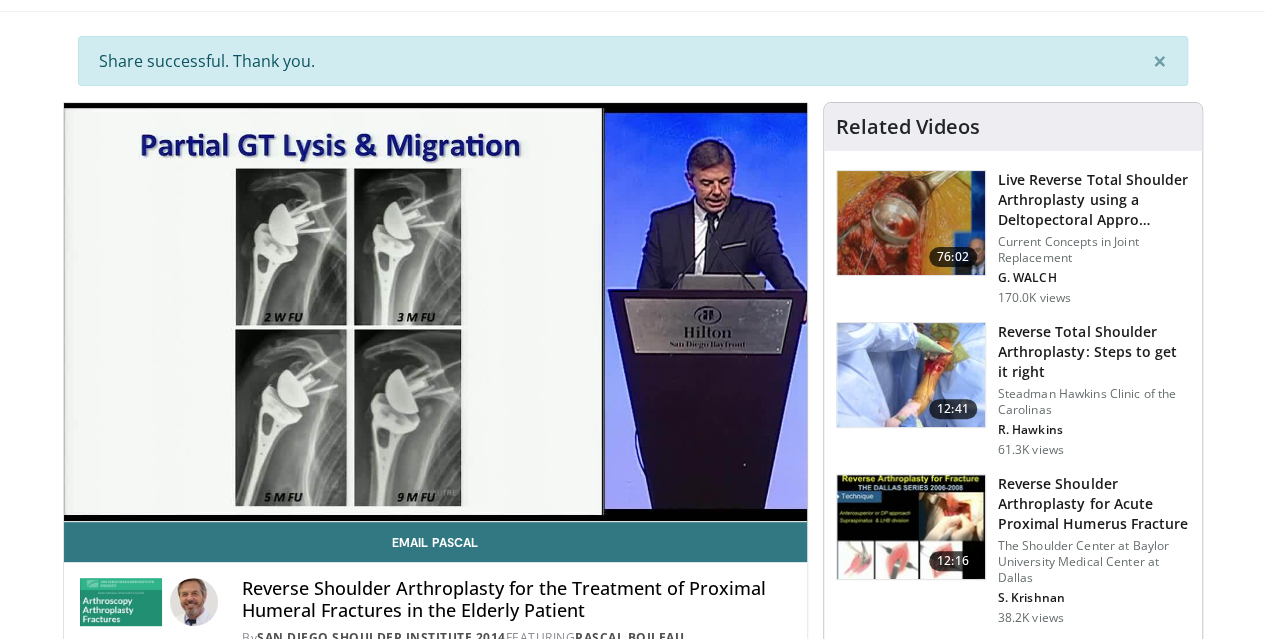 click on "10 seconds
Tap to unmute" at bounding box center (435, 312) 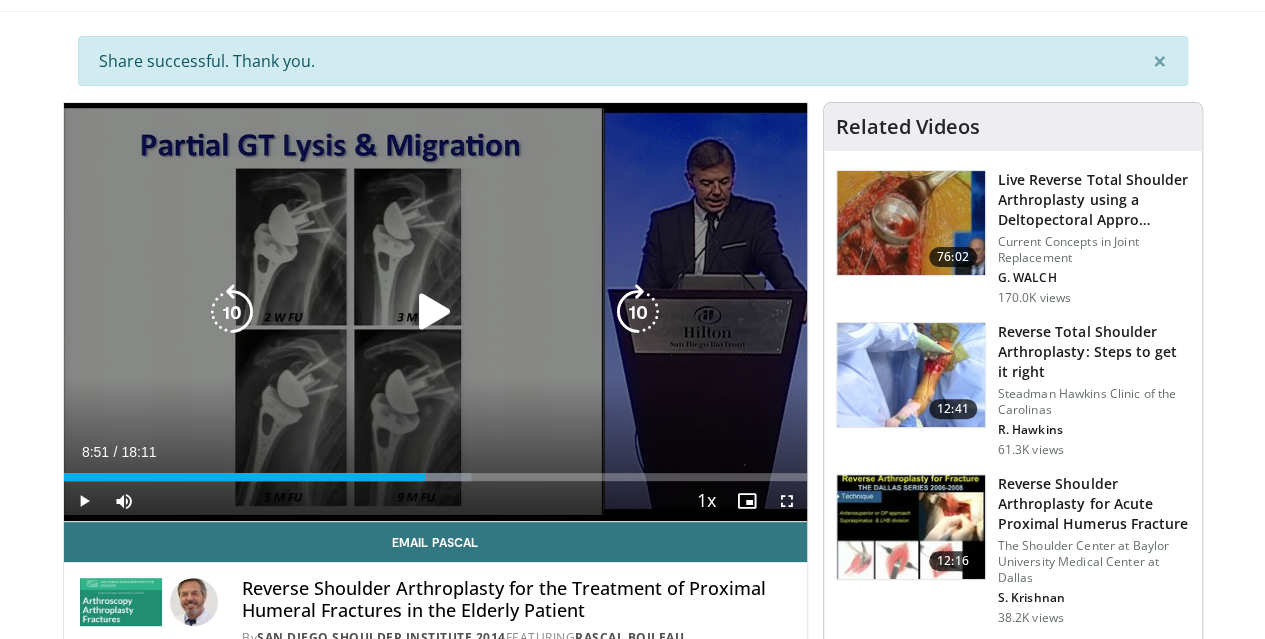 click at bounding box center (435, 312) 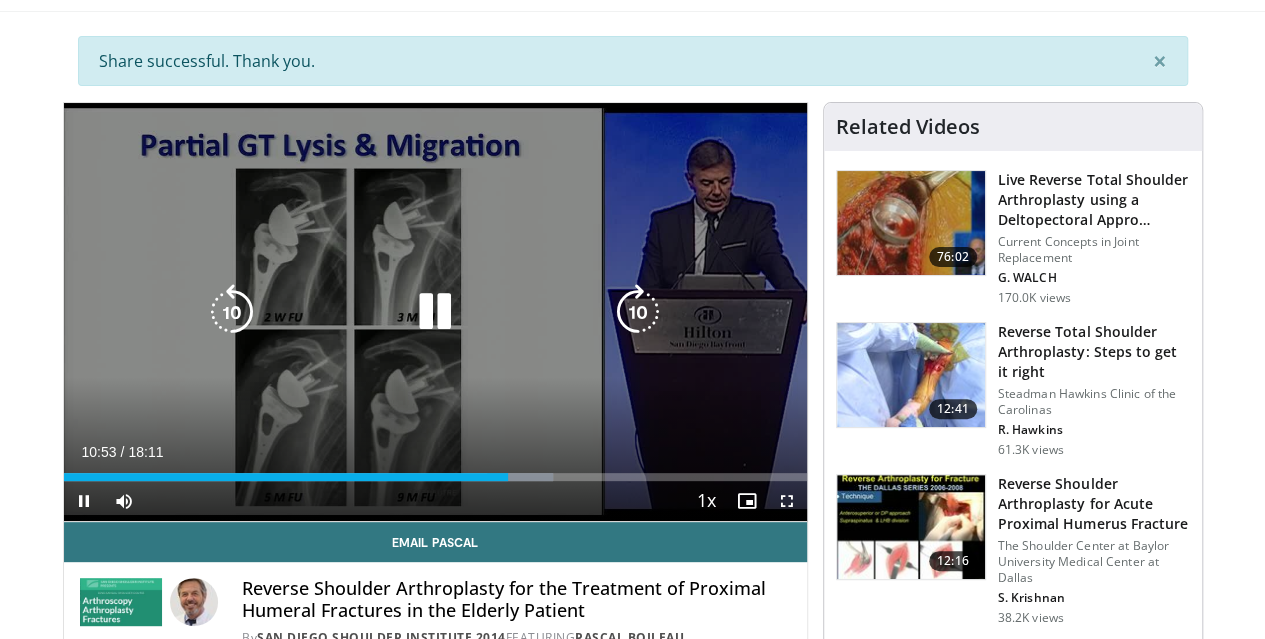 click at bounding box center (435, 312) 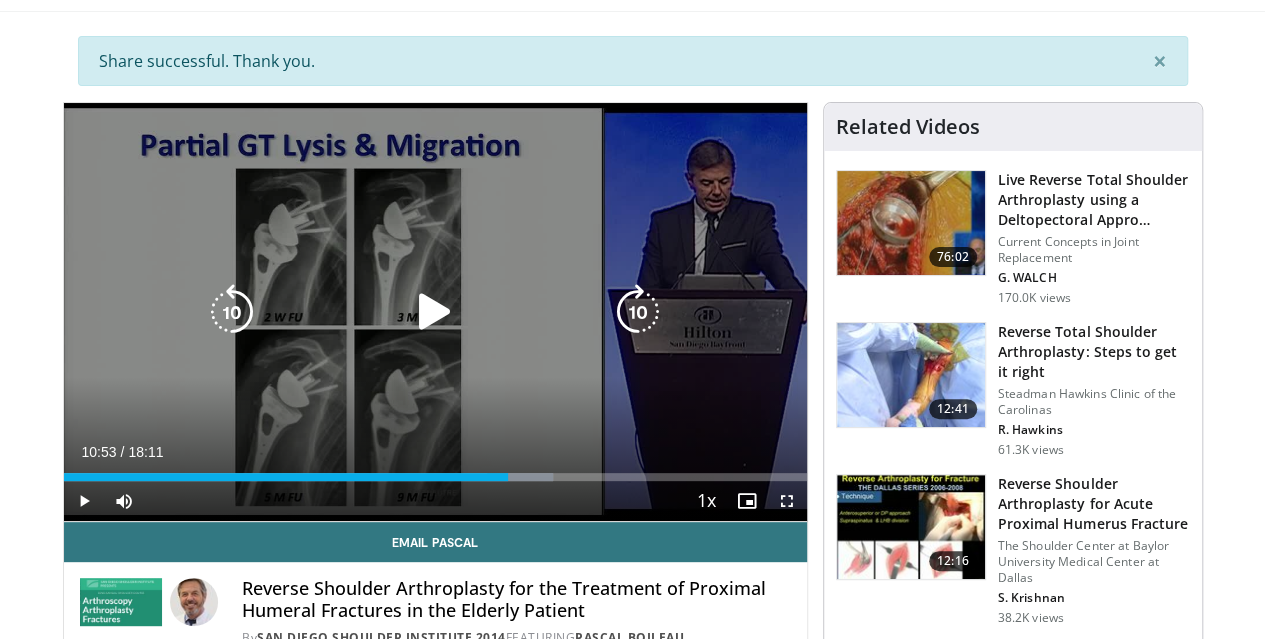 click at bounding box center [435, 312] 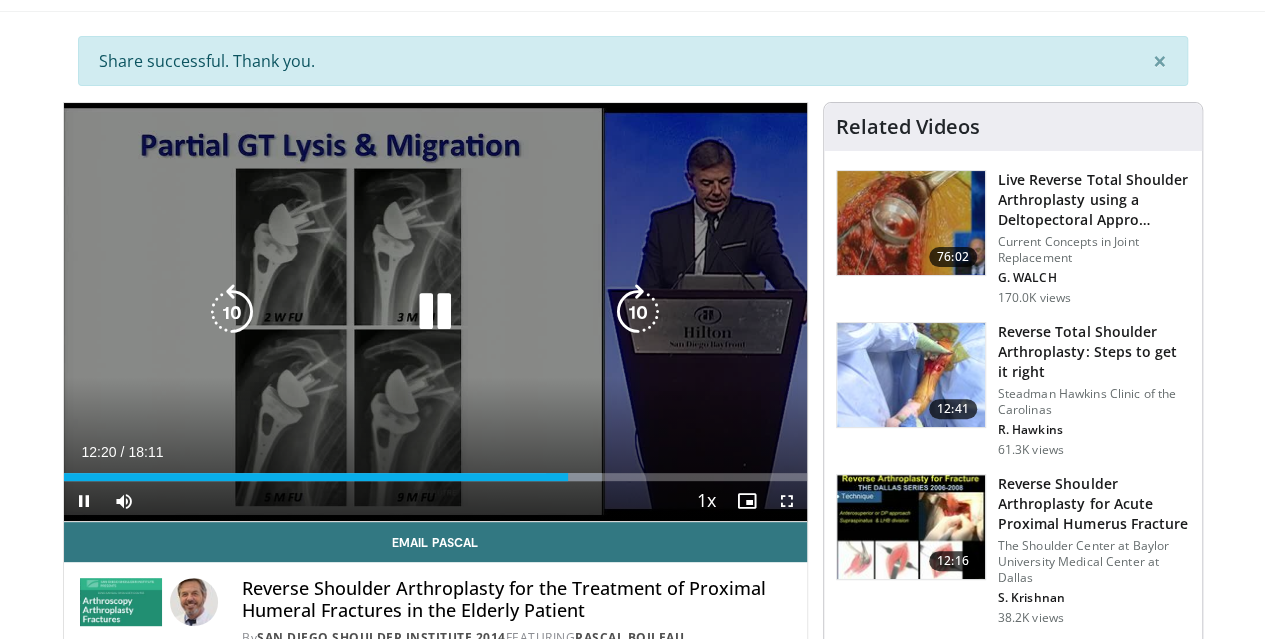 click at bounding box center (232, 312) 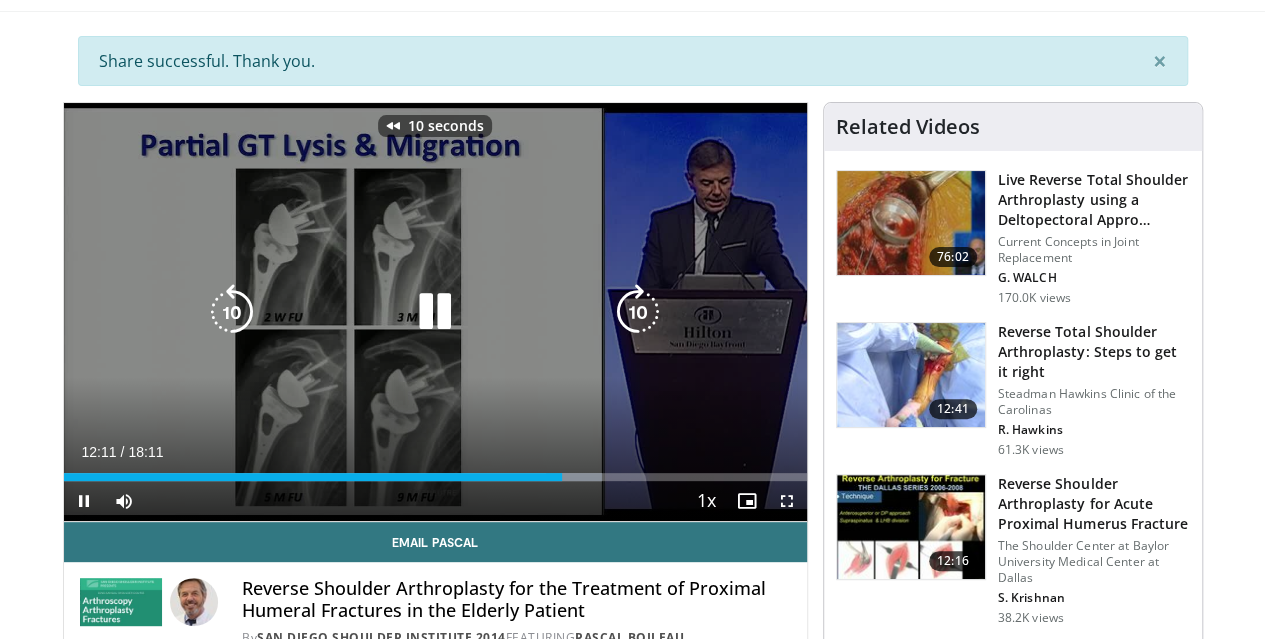 click at bounding box center [232, 312] 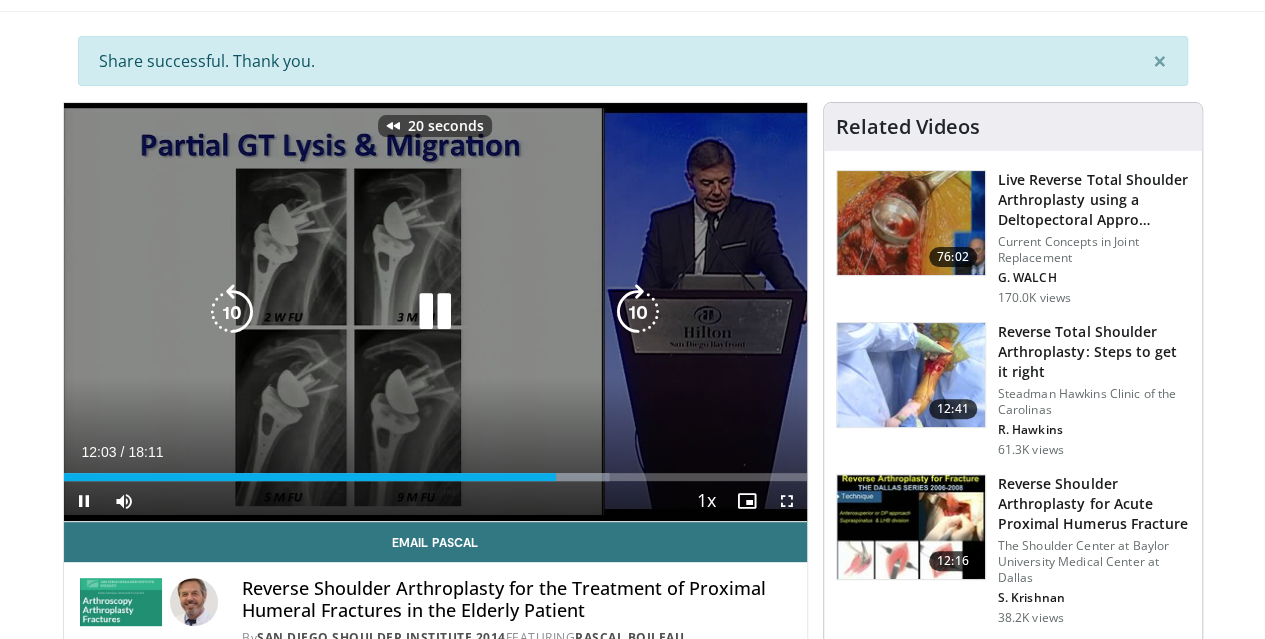 click at bounding box center [232, 312] 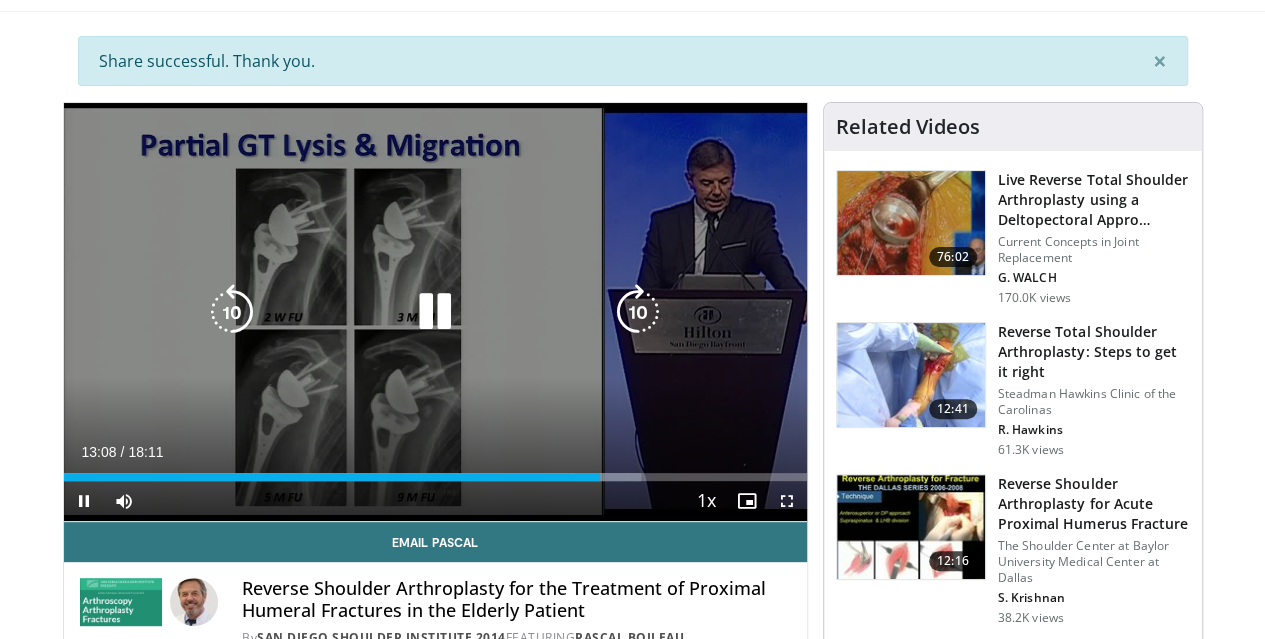 click at bounding box center (638, 312) 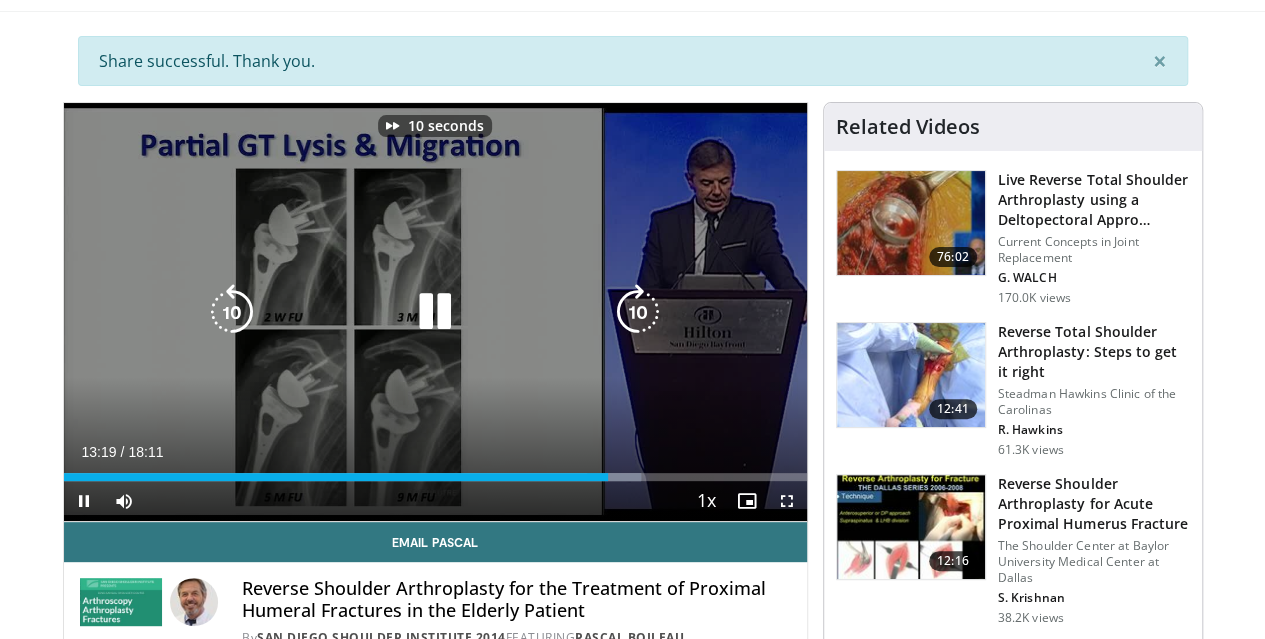 click at bounding box center [638, 312] 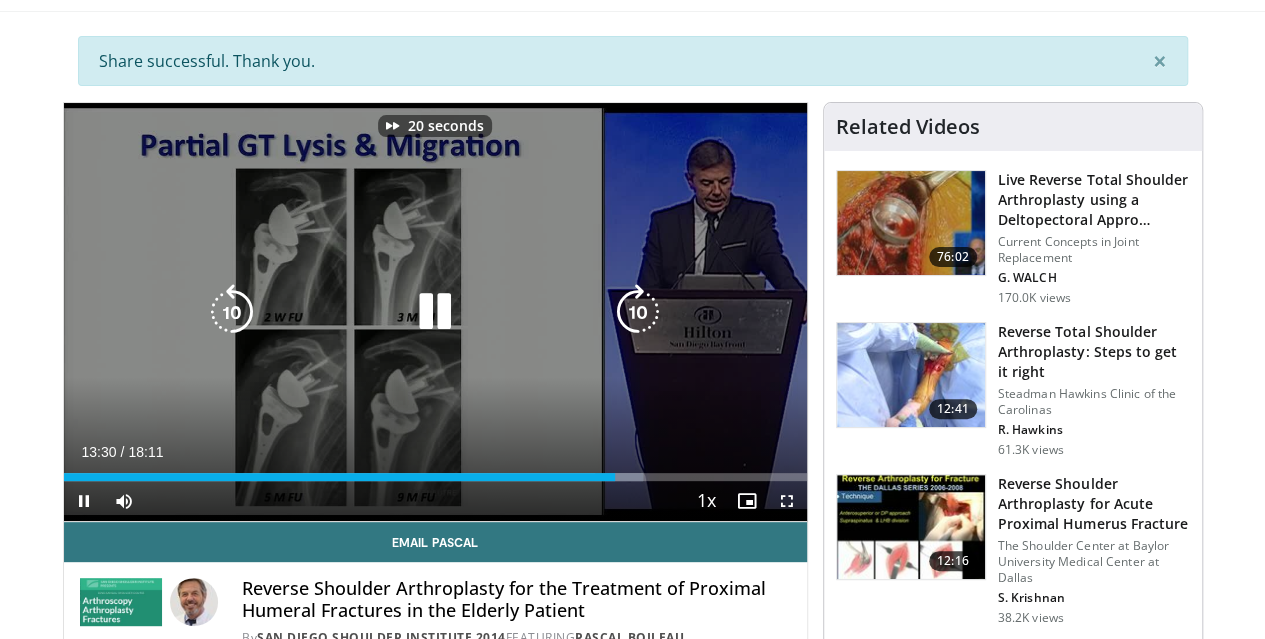 click at bounding box center [638, 312] 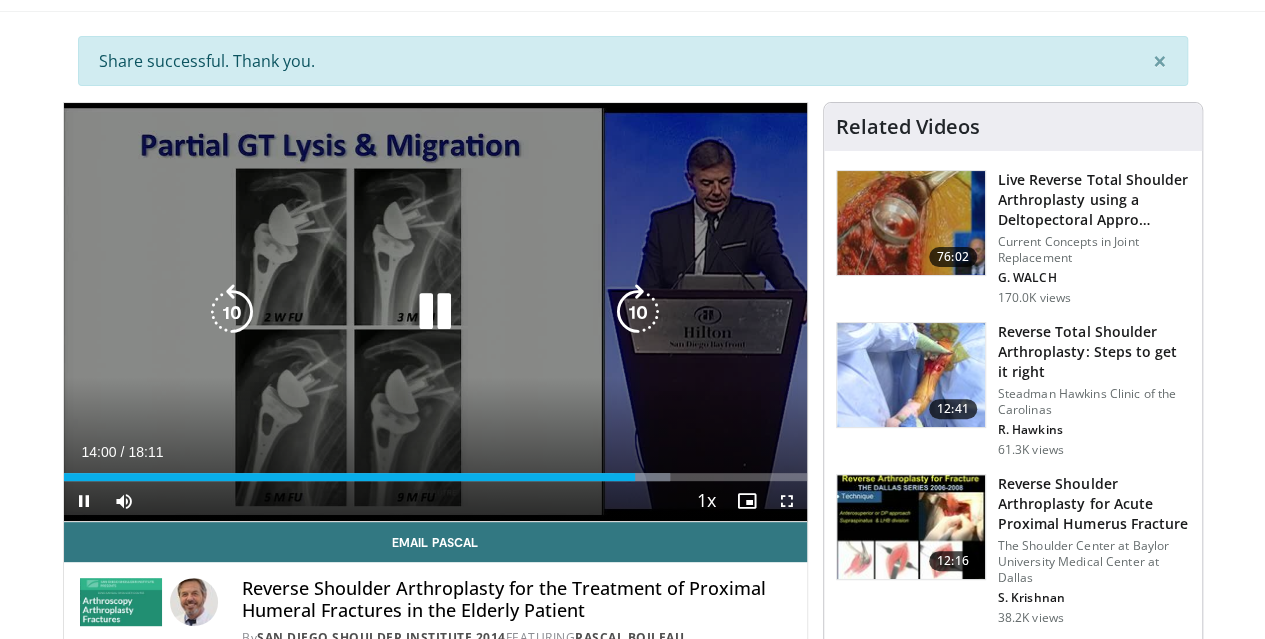 click at bounding box center [638, 312] 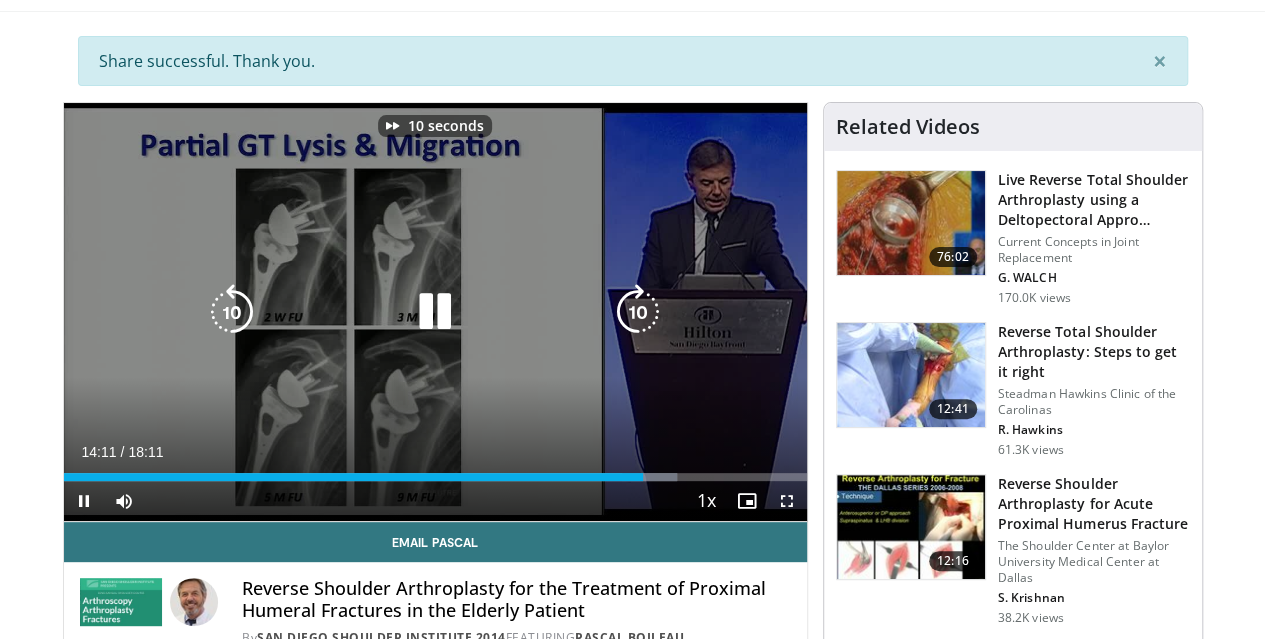 click at bounding box center (638, 312) 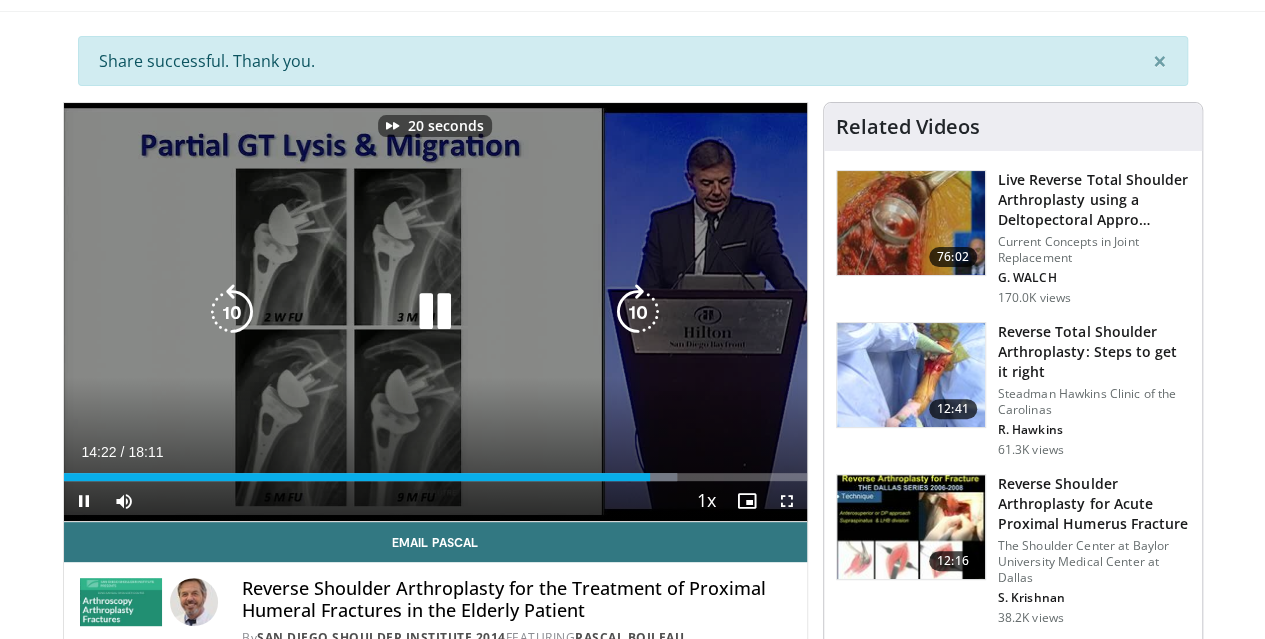 click at bounding box center [638, 312] 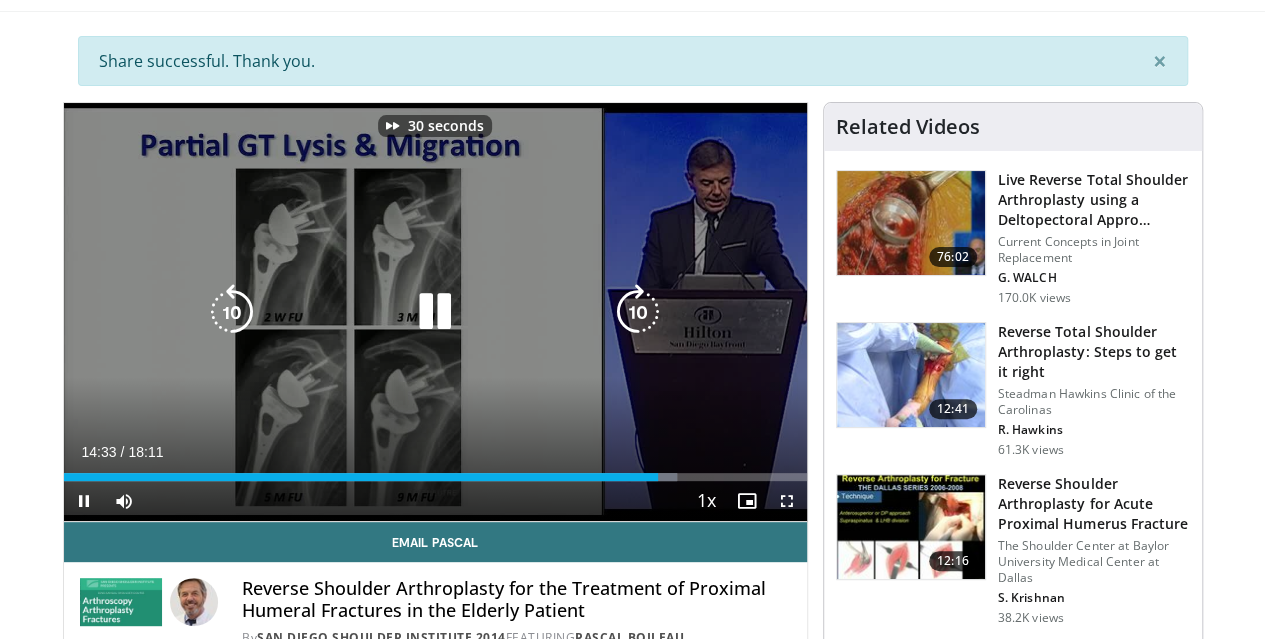 click at bounding box center [638, 312] 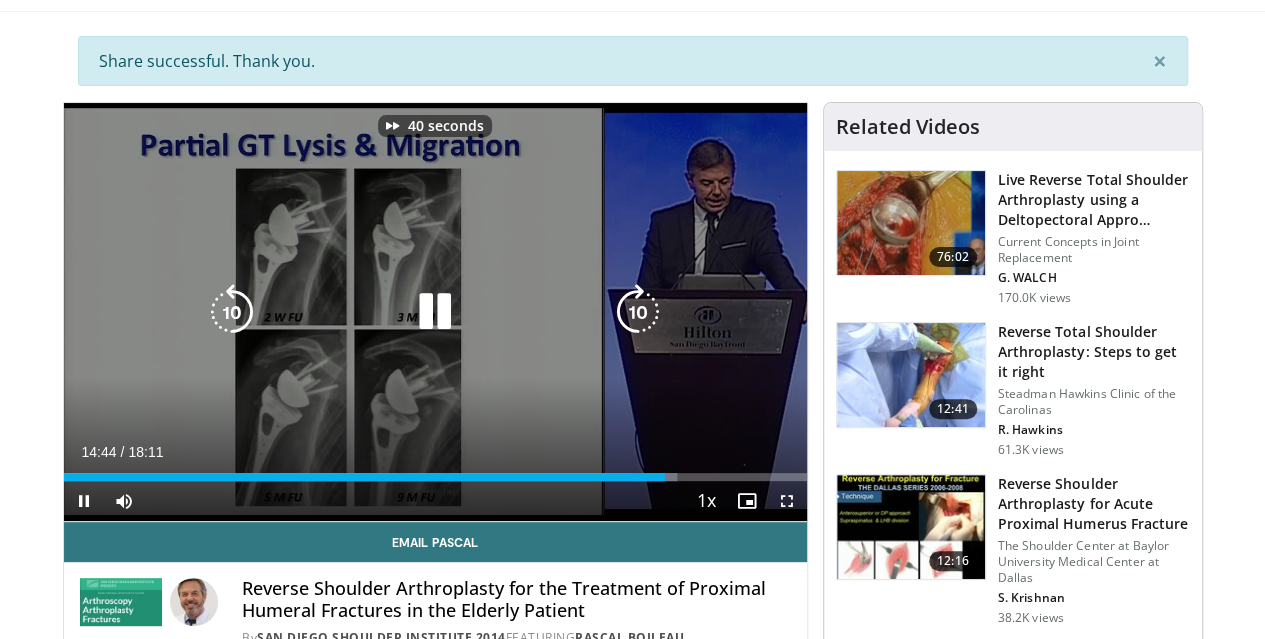 click at bounding box center (638, 312) 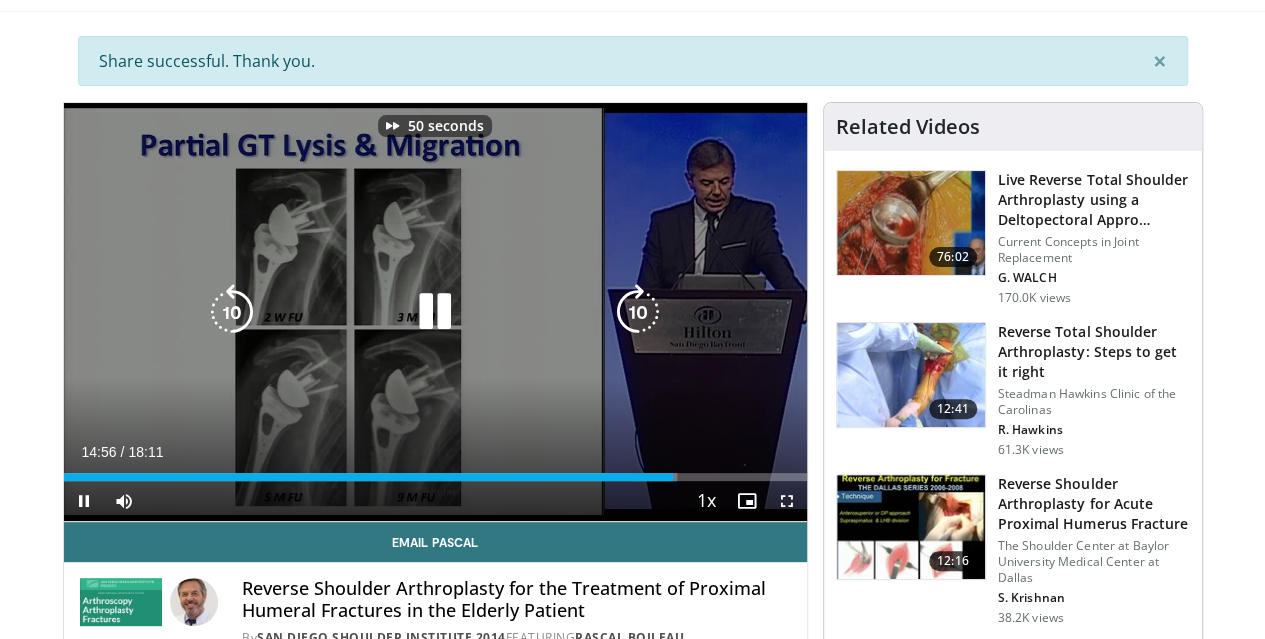 click at bounding box center [435, 312] 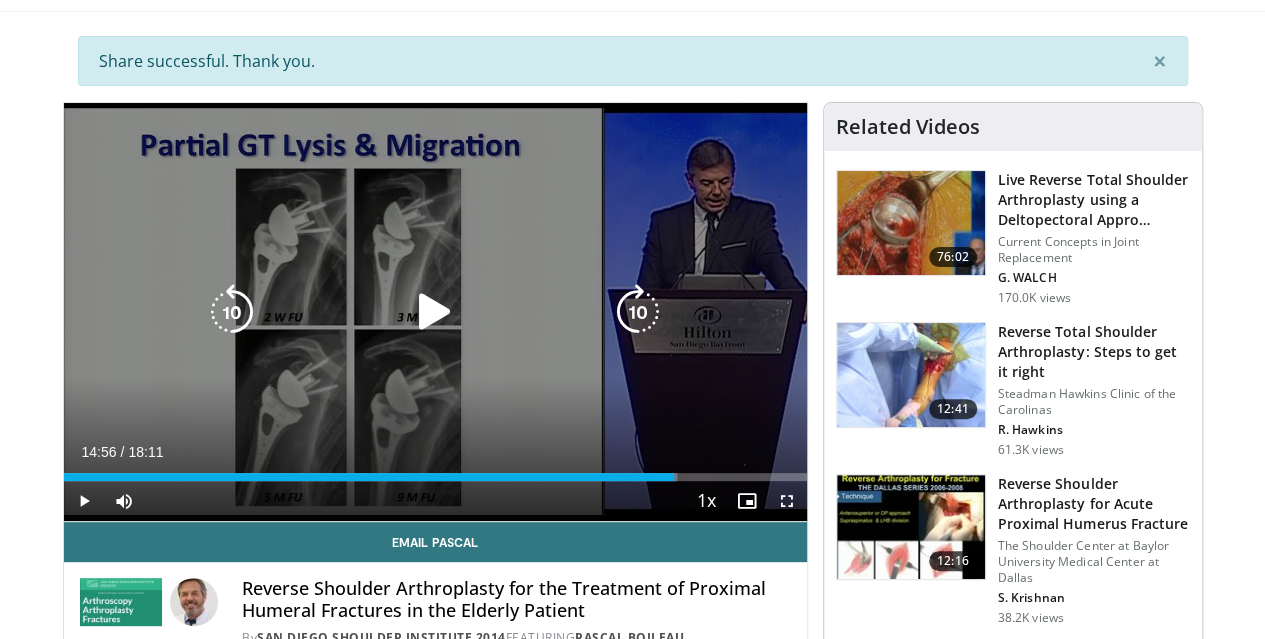 click at bounding box center (638, 312) 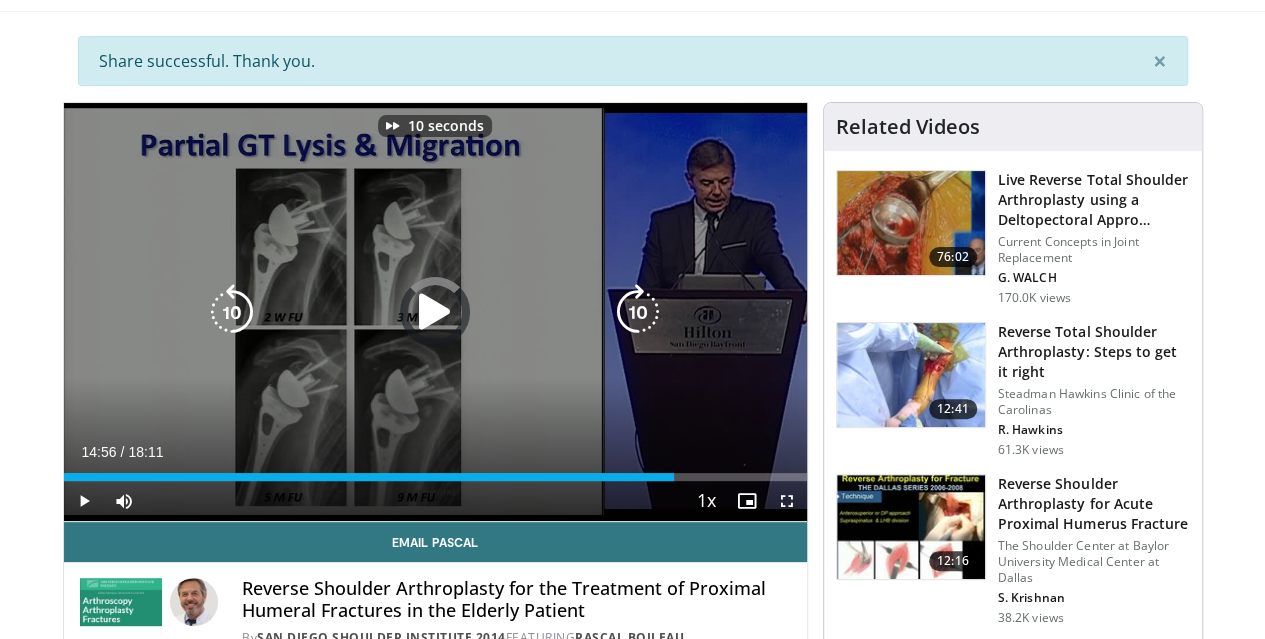 click at bounding box center [638, 312] 